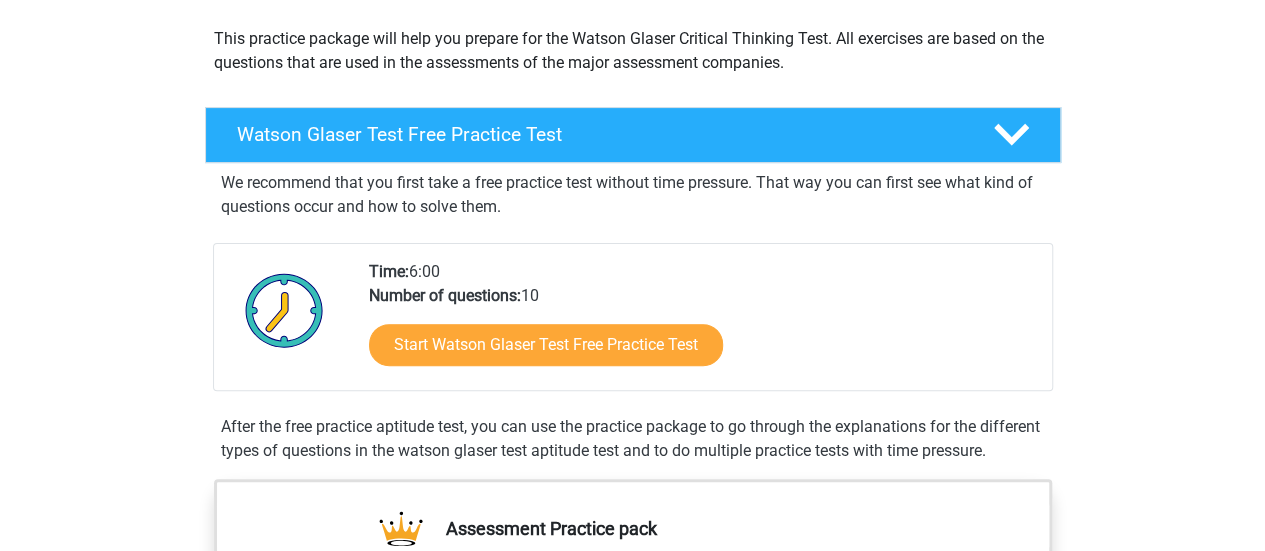 scroll, scrollTop: 224, scrollLeft: 0, axis: vertical 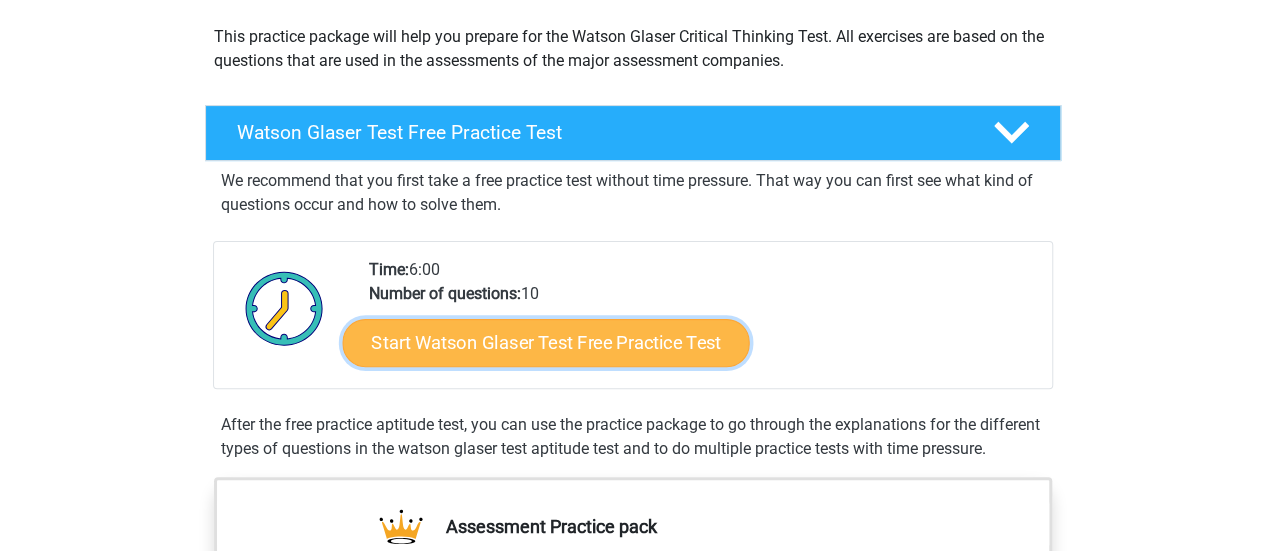 click on "Start Watson Glaser Test
Free Practice Test" at bounding box center [545, 343] 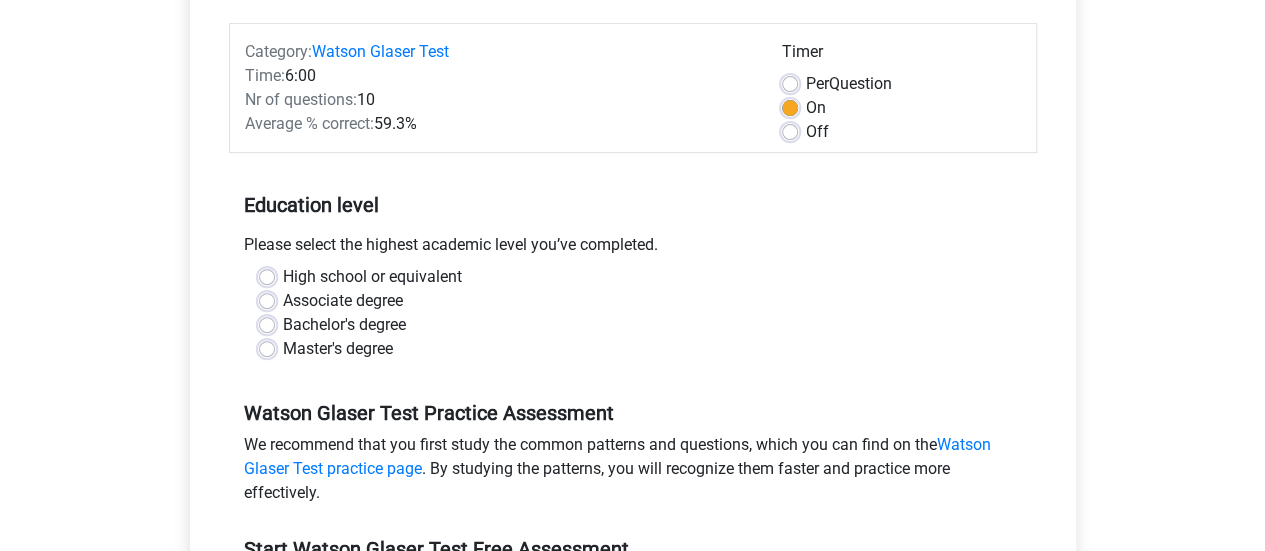 scroll, scrollTop: 240, scrollLeft: 0, axis: vertical 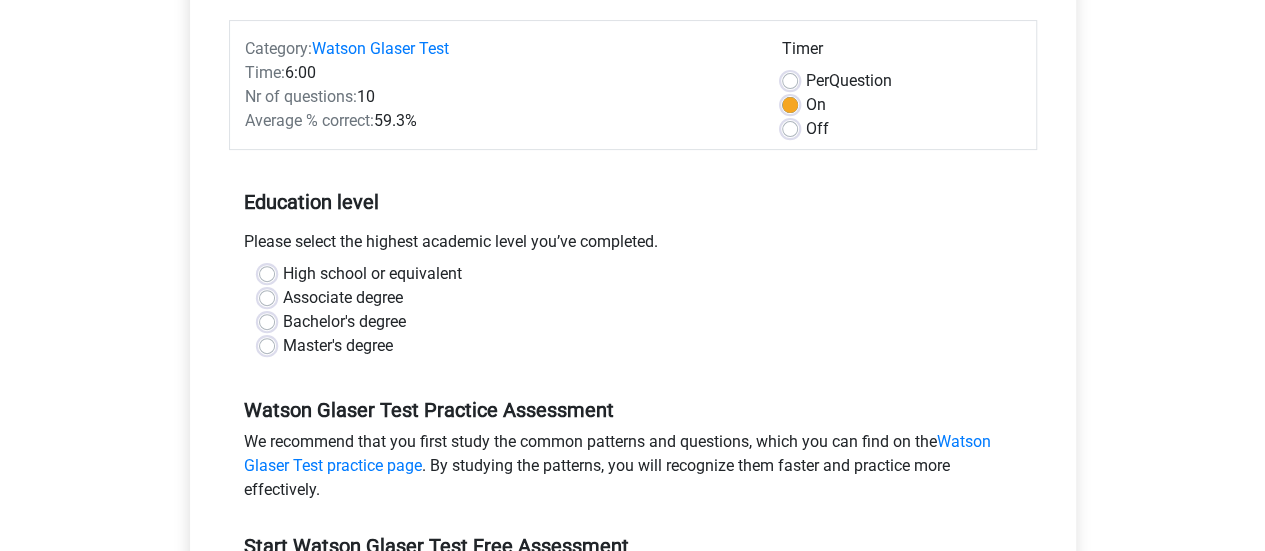 click on "Off" at bounding box center (817, 129) 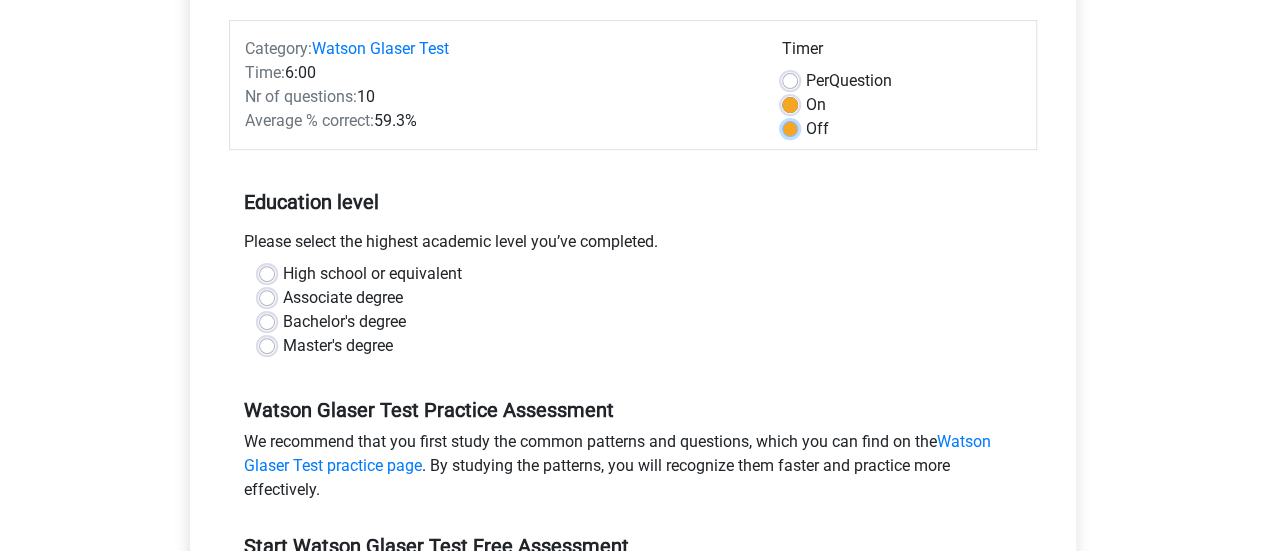 click on "Off" at bounding box center (790, 127) 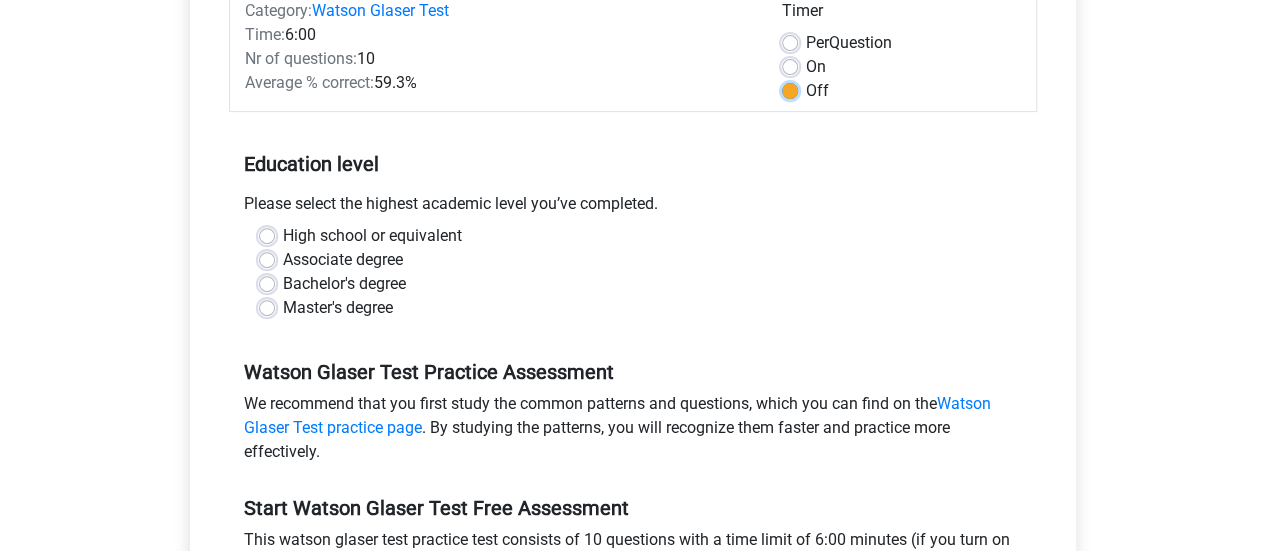 scroll, scrollTop: 280, scrollLeft: 0, axis: vertical 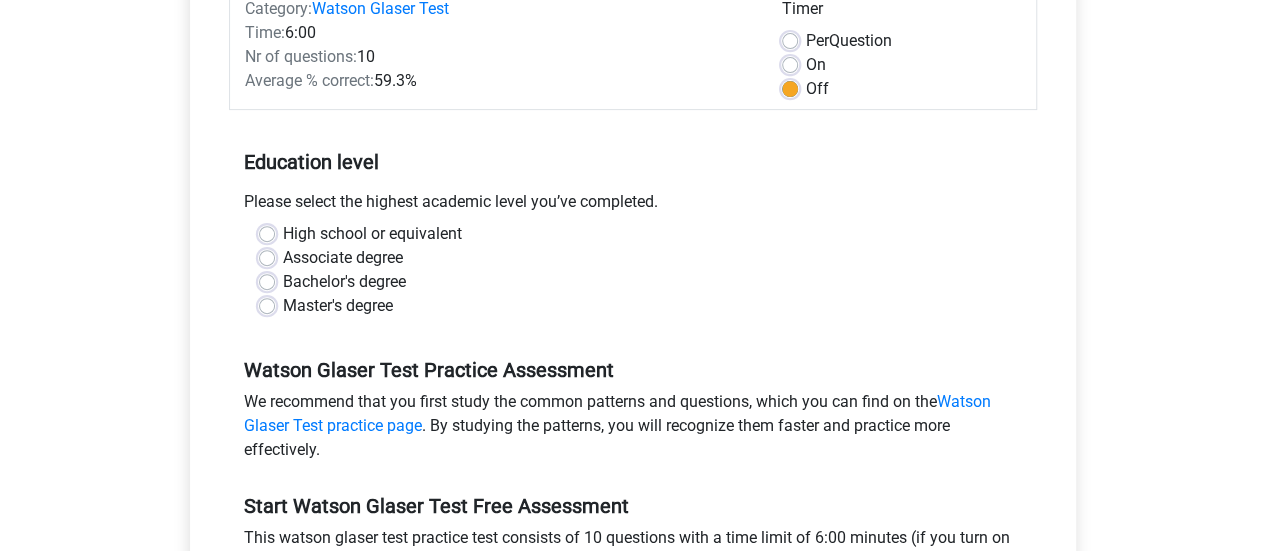 click on "High school or equivalent" at bounding box center [372, 234] 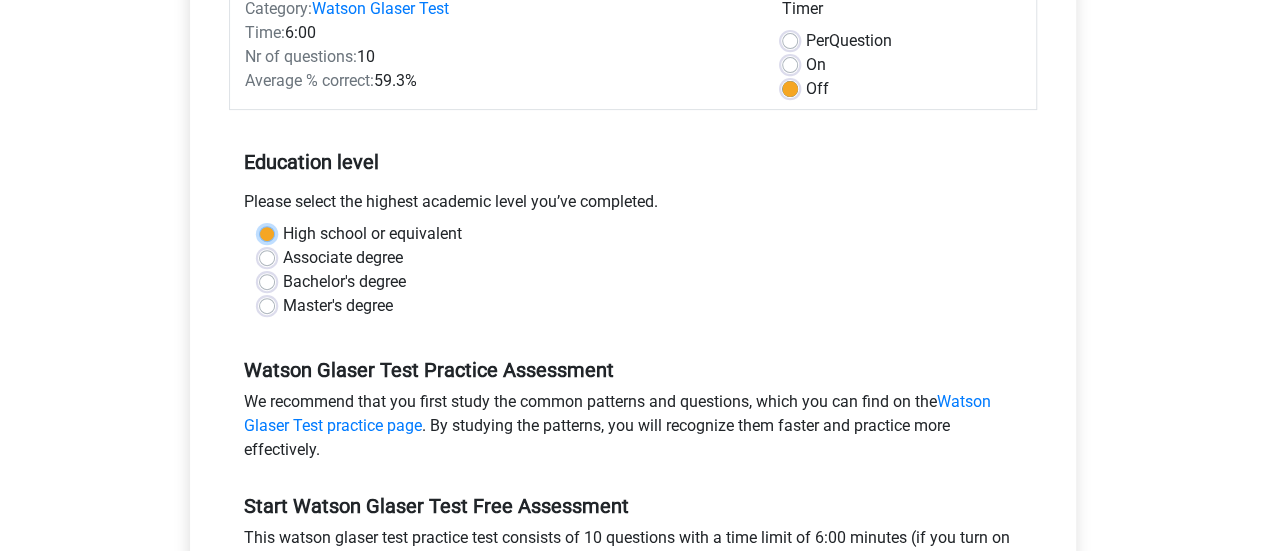 click on "High school or equivalent" at bounding box center (267, 232) 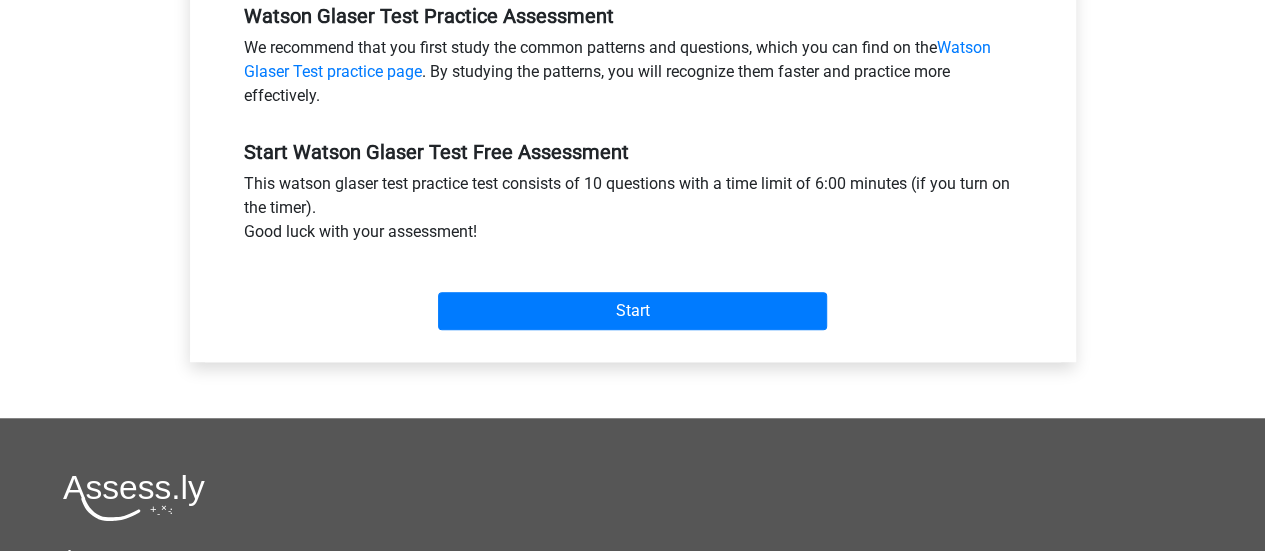 scroll, scrollTop: 639, scrollLeft: 0, axis: vertical 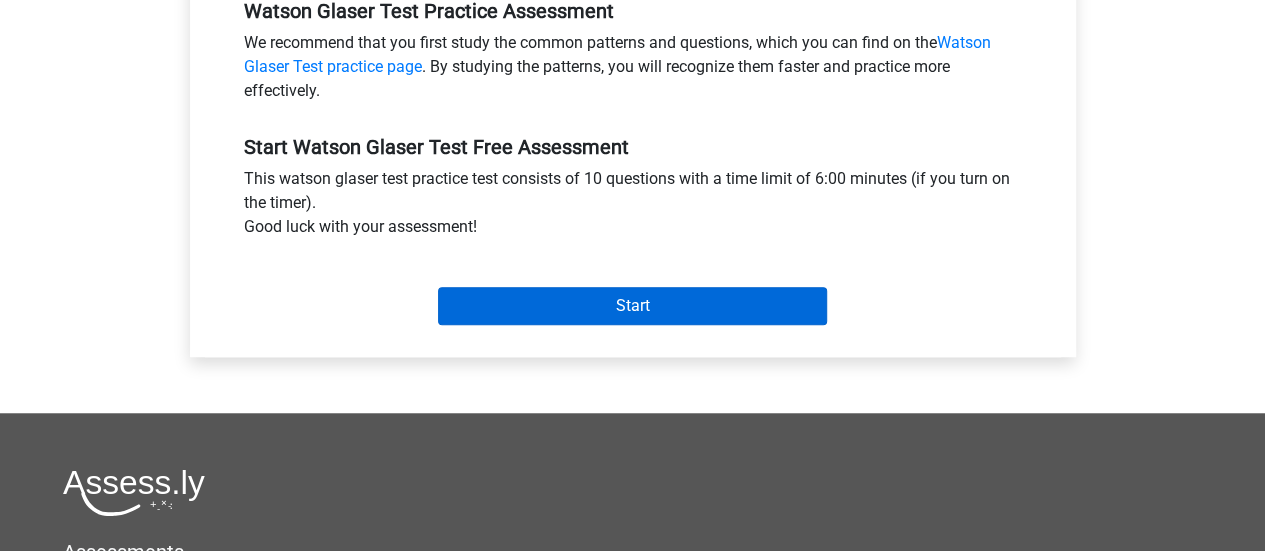 click on "Start" at bounding box center [632, 306] 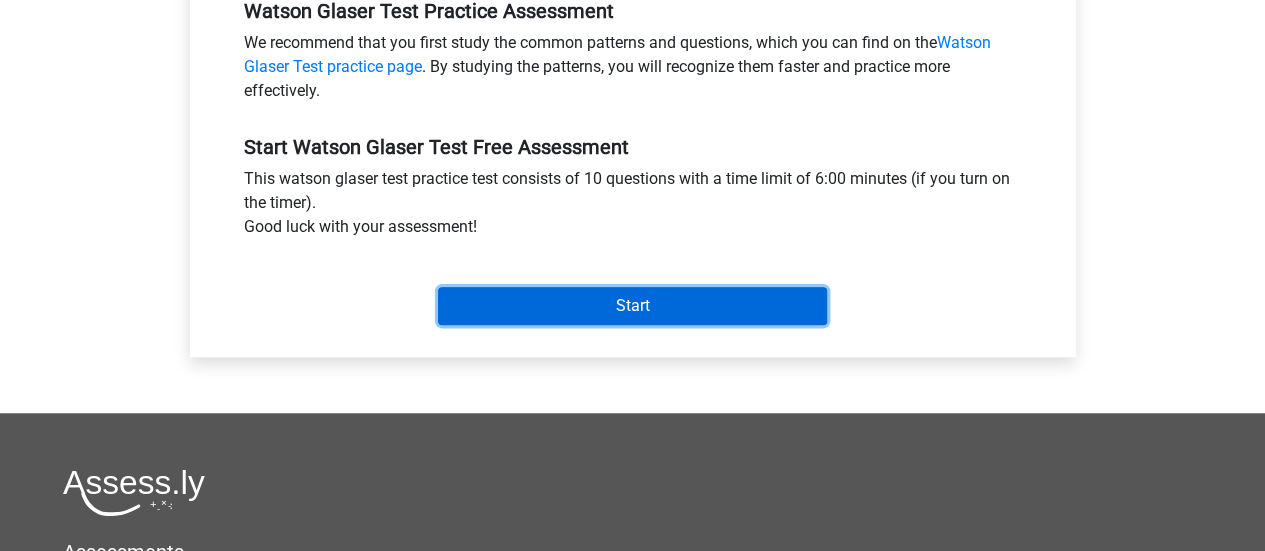 click on "Start" at bounding box center (632, 306) 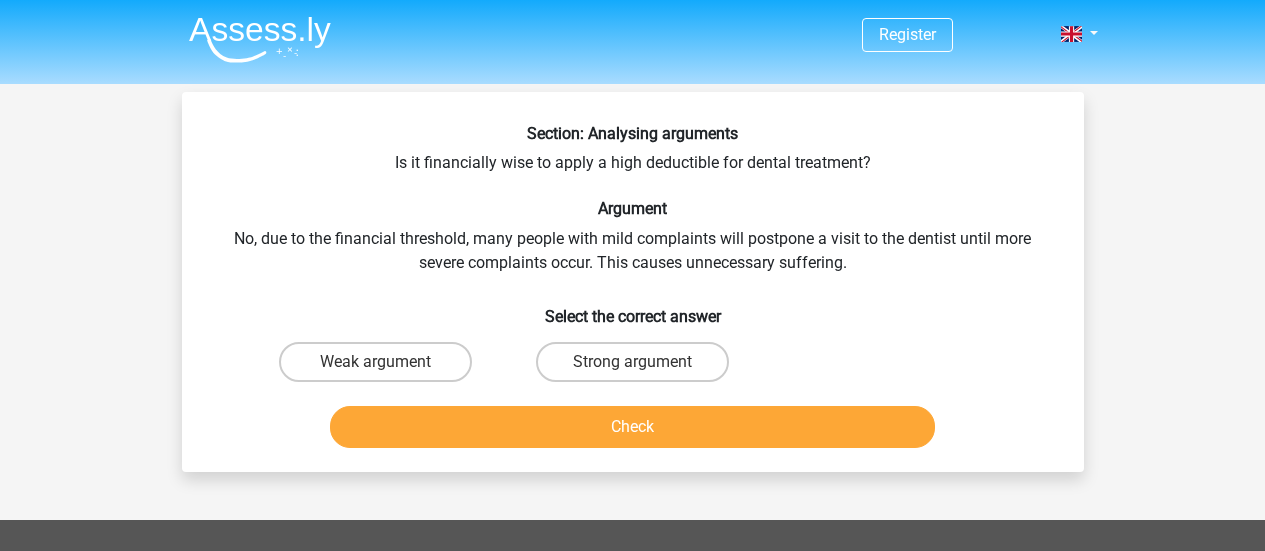 scroll, scrollTop: 0, scrollLeft: 0, axis: both 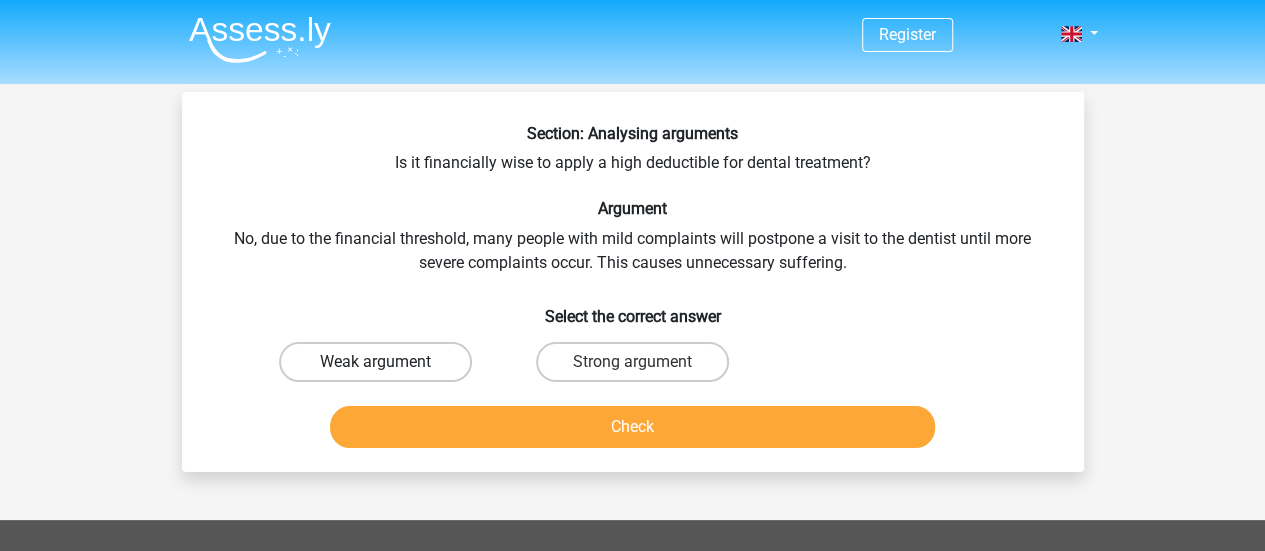 click on "Weak argument" at bounding box center [375, 362] 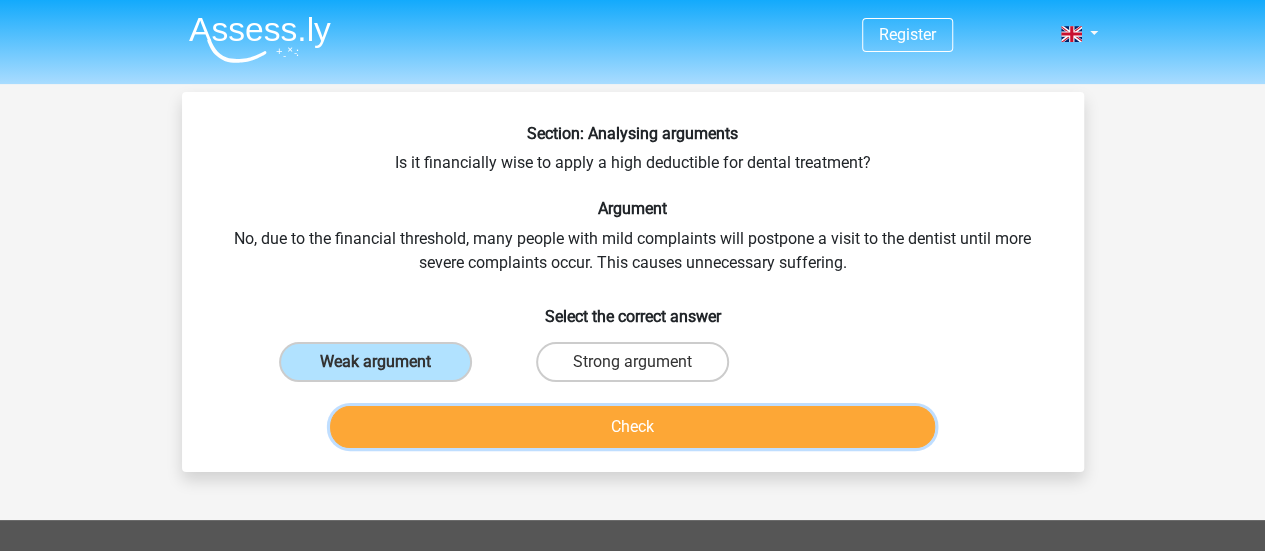 click on "Check" at bounding box center [632, 427] 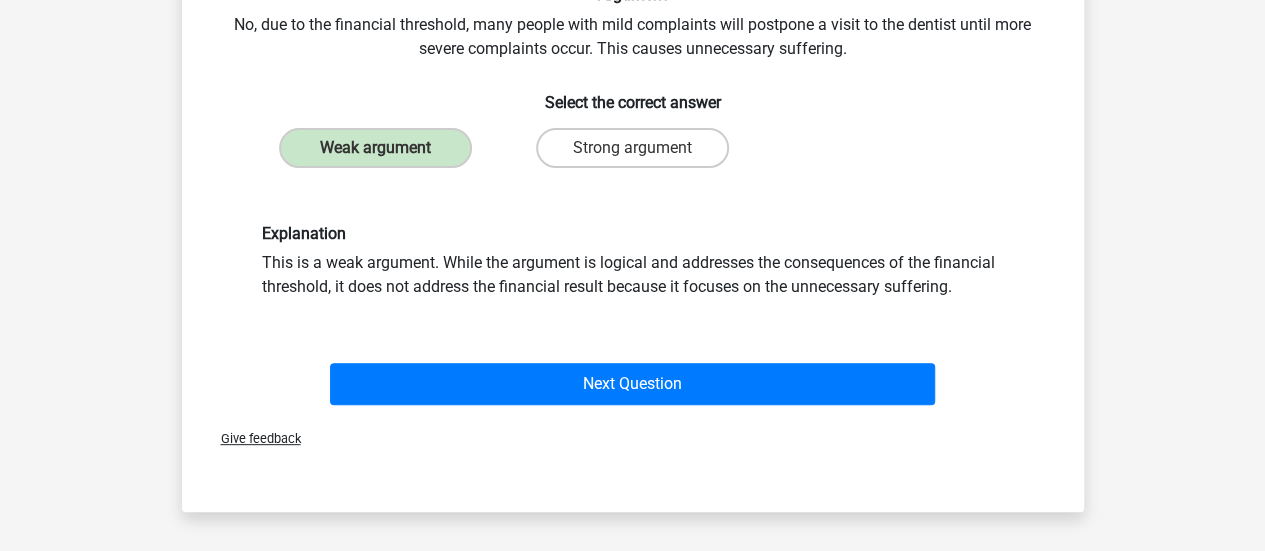 scroll, scrollTop: 218, scrollLeft: 0, axis: vertical 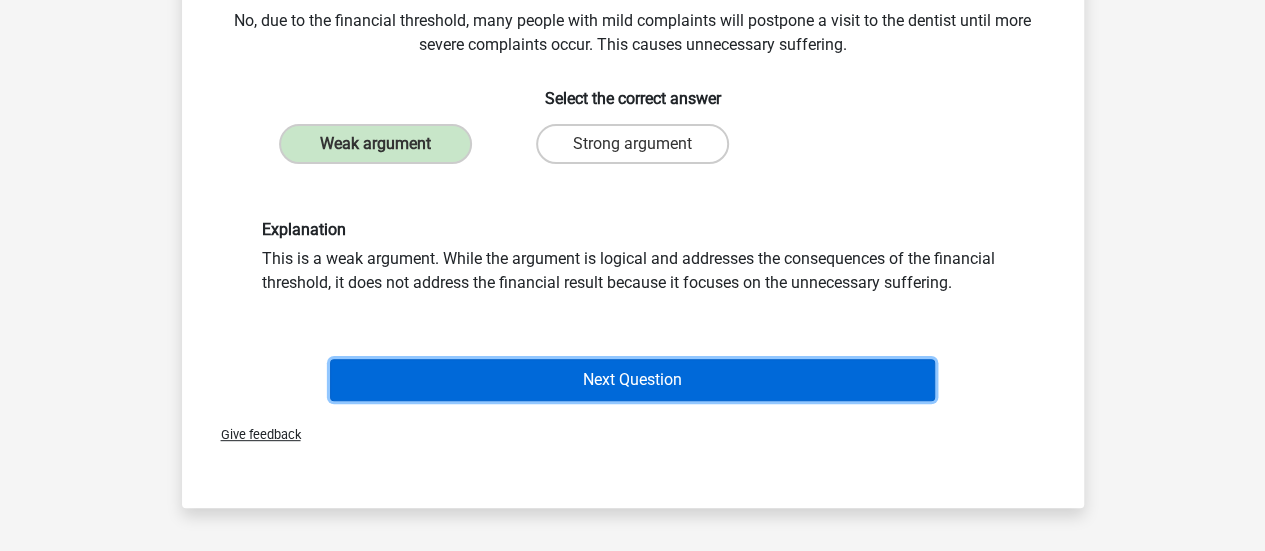 click on "Next Question" at bounding box center (632, 380) 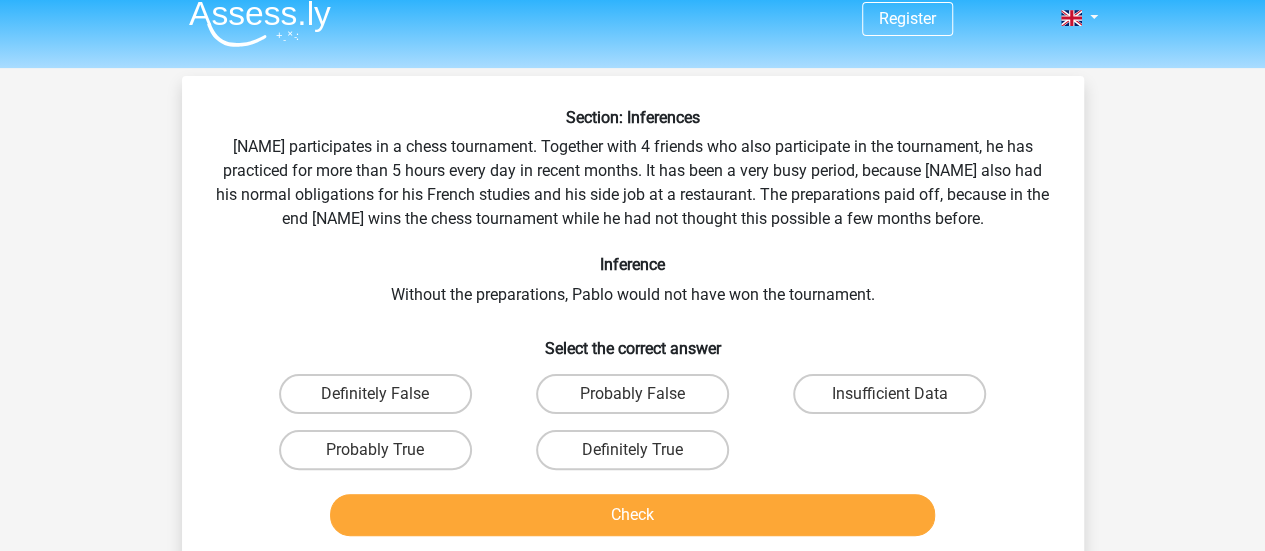 scroll, scrollTop: 28, scrollLeft: 0, axis: vertical 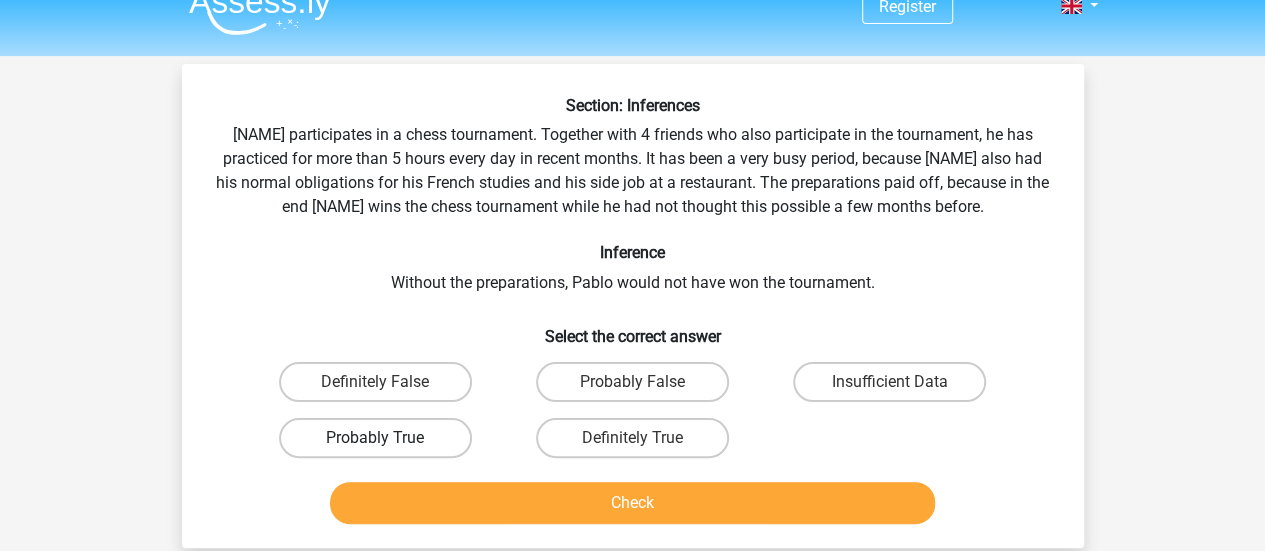 click on "Probably True" at bounding box center (375, 438) 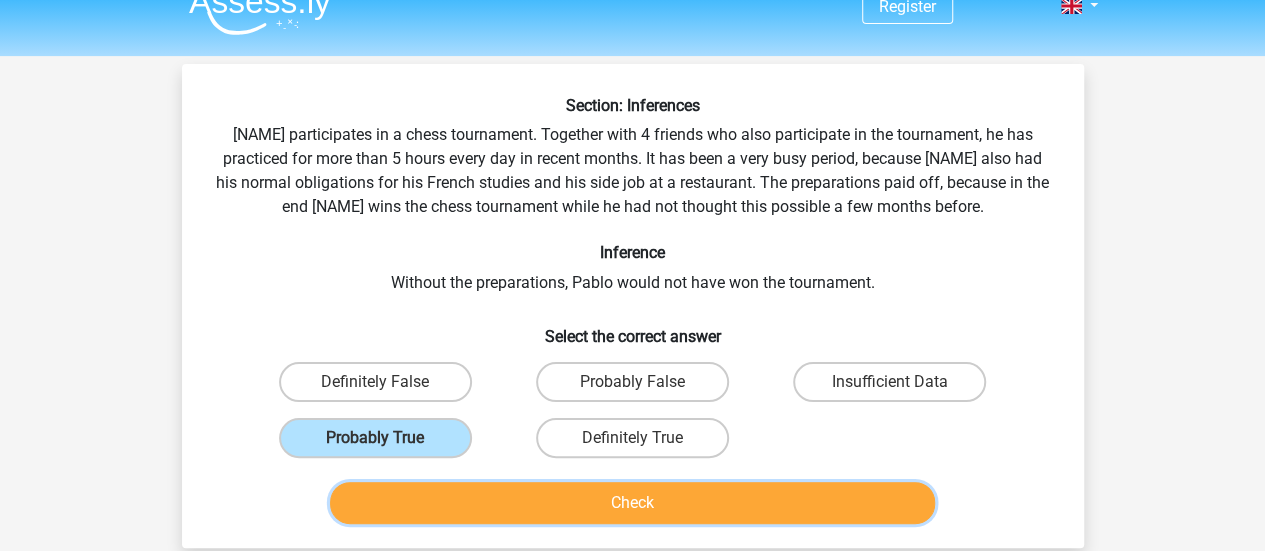click on "Check" at bounding box center (632, 503) 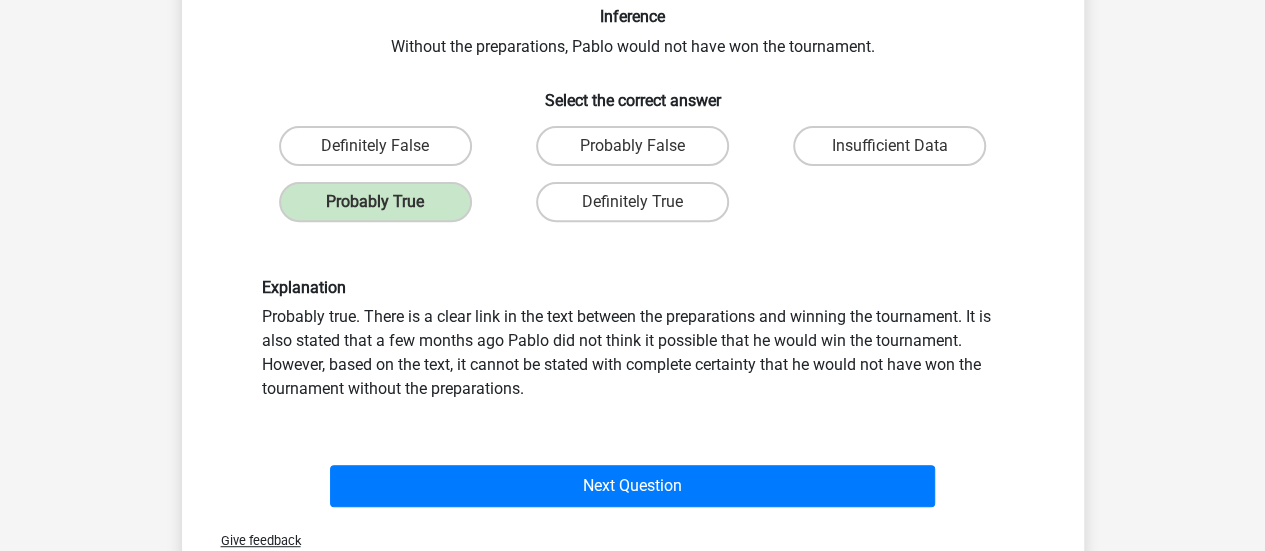scroll, scrollTop: 270, scrollLeft: 0, axis: vertical 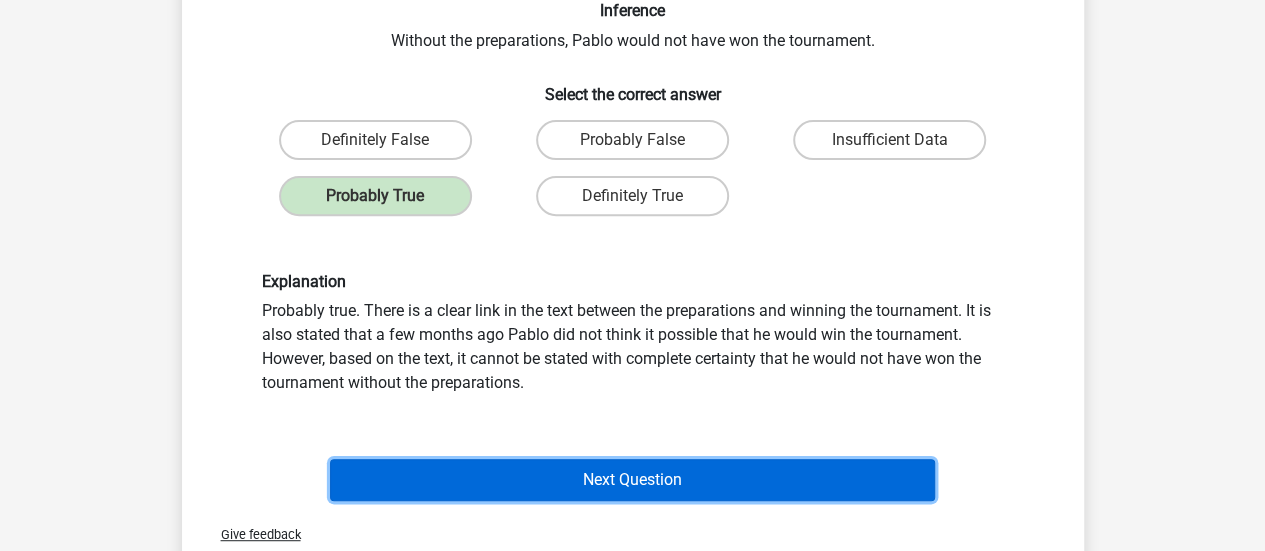 click on "Next Question" at bounding box center [632, 480] 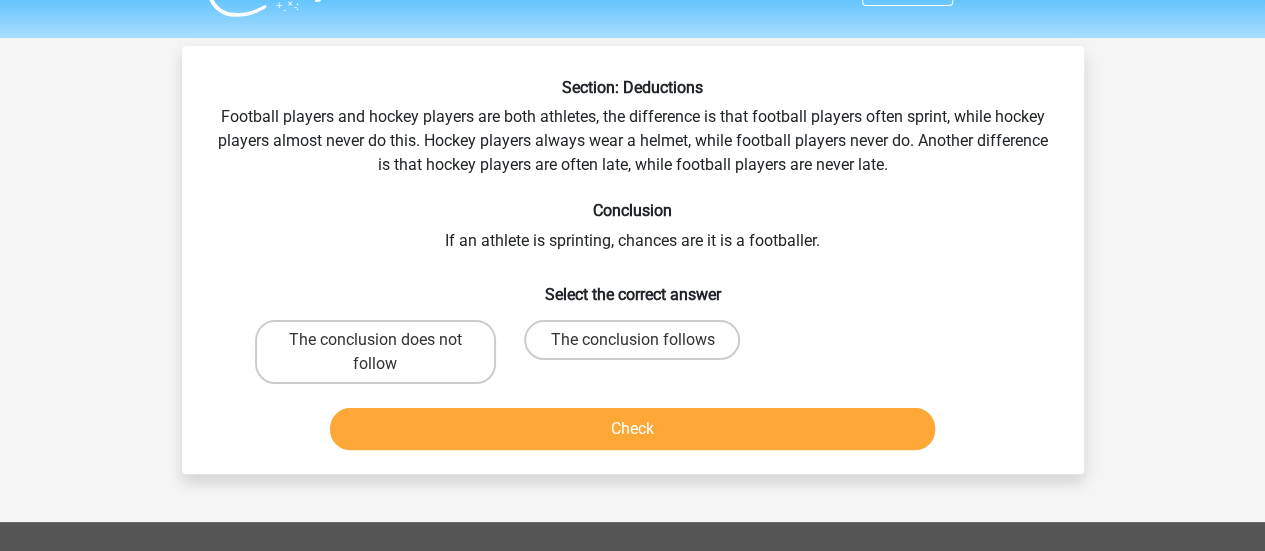 scroll, scrollTop: 46, scrollLeft: 0, axis: vertical 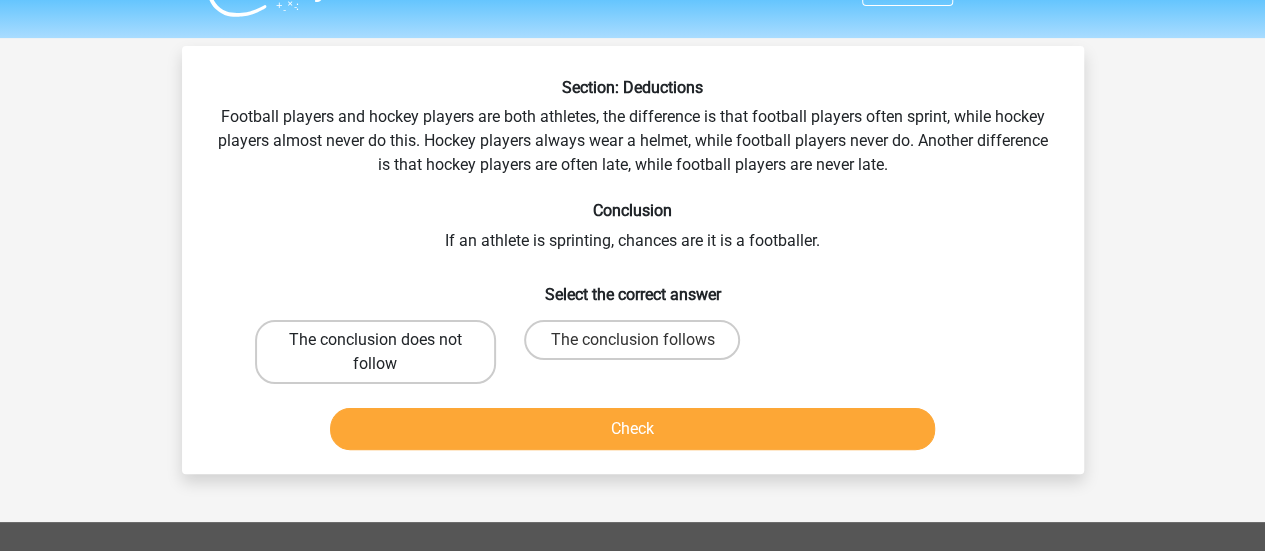 click on "The conclusion does not follow" at bounding box center [375, 352] 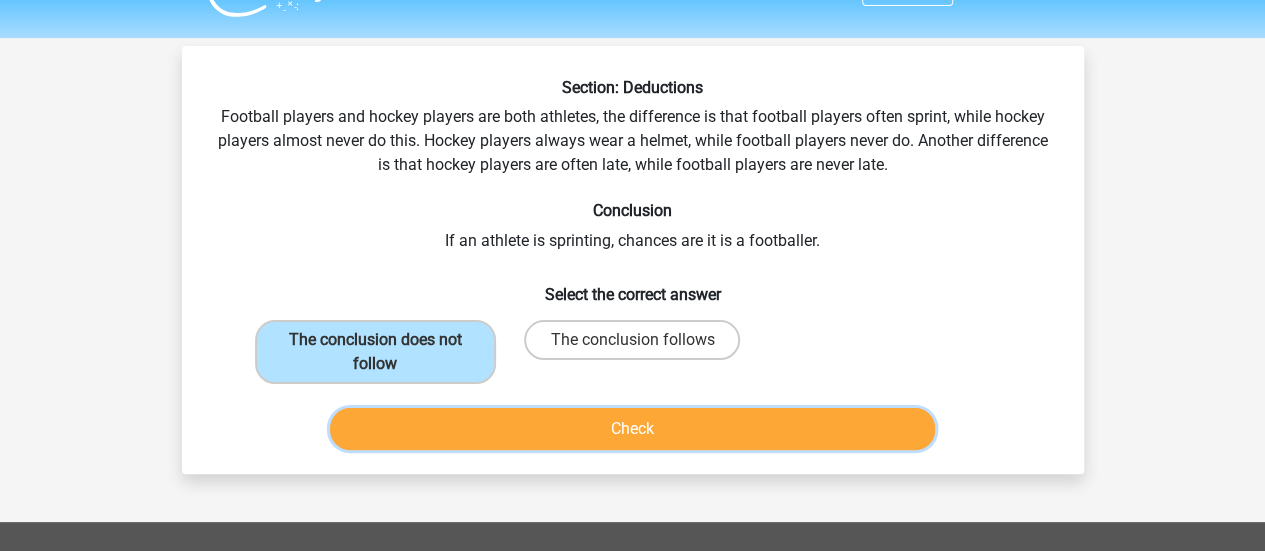 click on "Check" at bounding box center [632, 429] 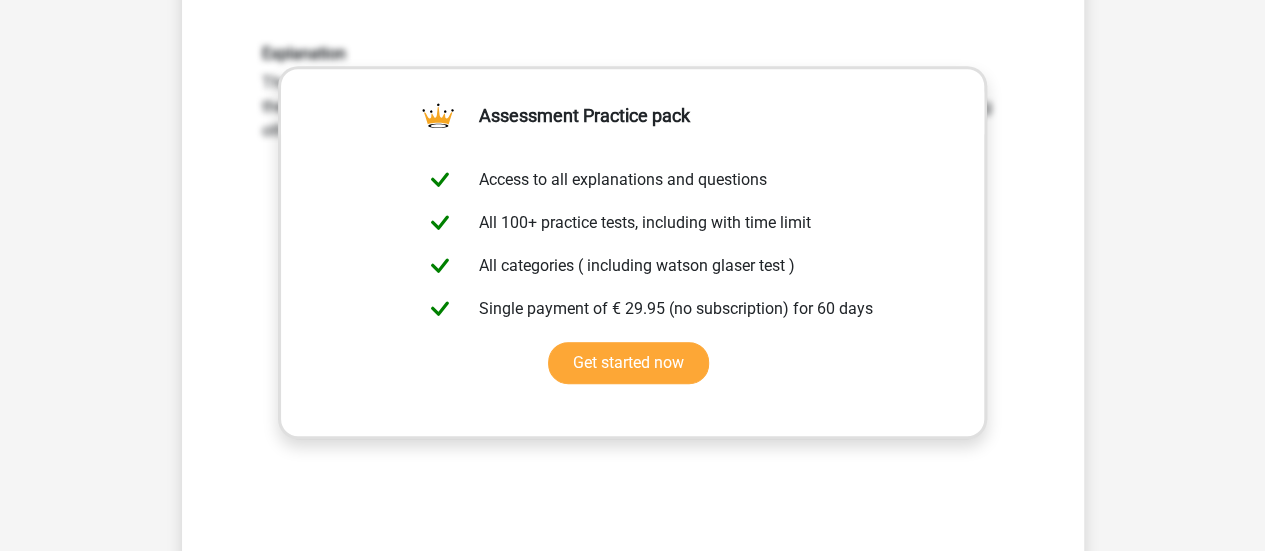 scroll, scrollTop: 465, scrollLeft: 0, axis: vertical 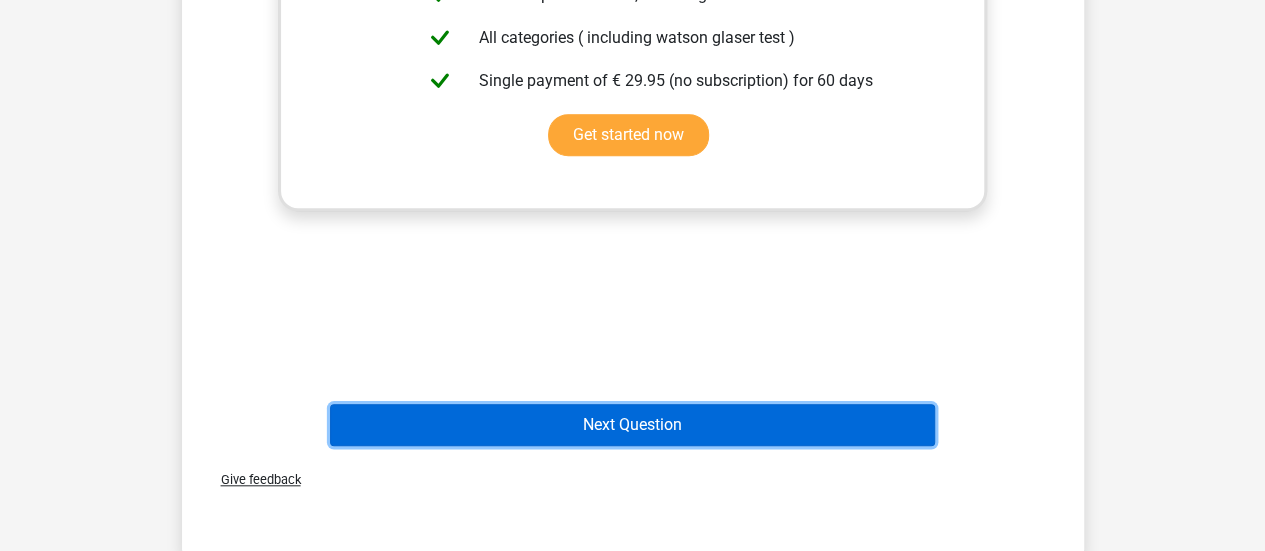 click on "Next Question" at bounding box center [632, 425] 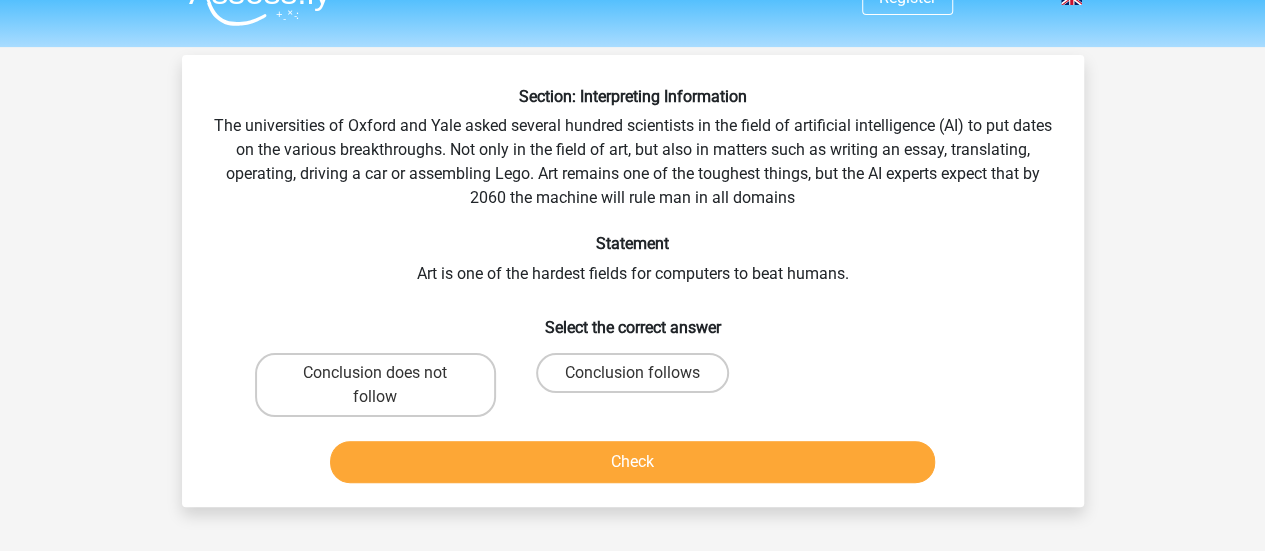 scroll, scrollTop: 36, scrollLeft: 0, axis: vertical 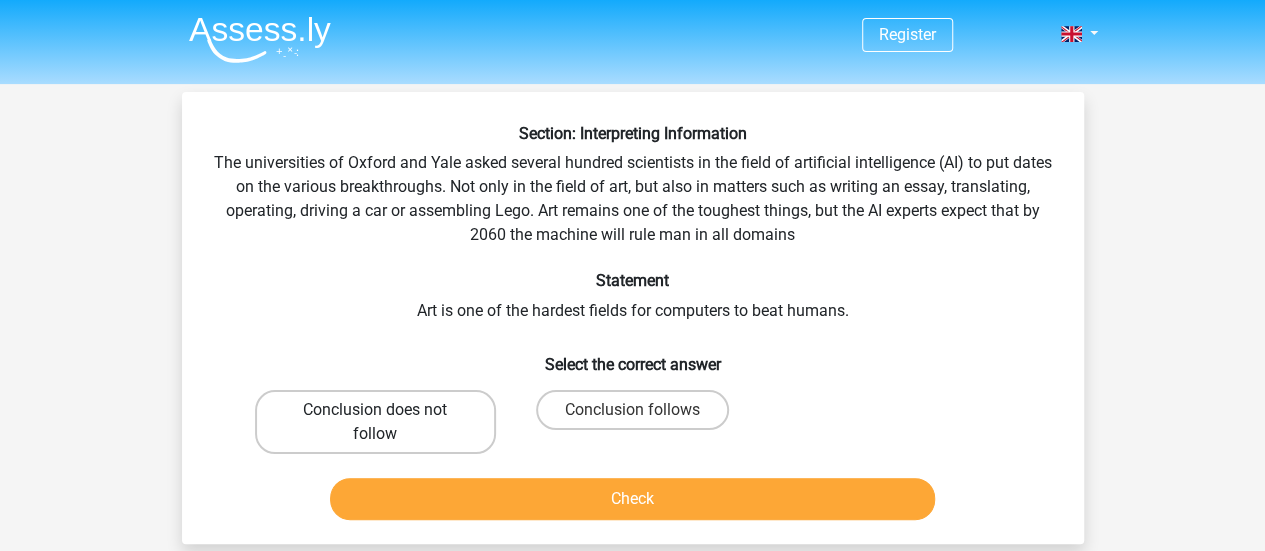 click on "Conclusion does not follow" at bounding box center [375, 422] 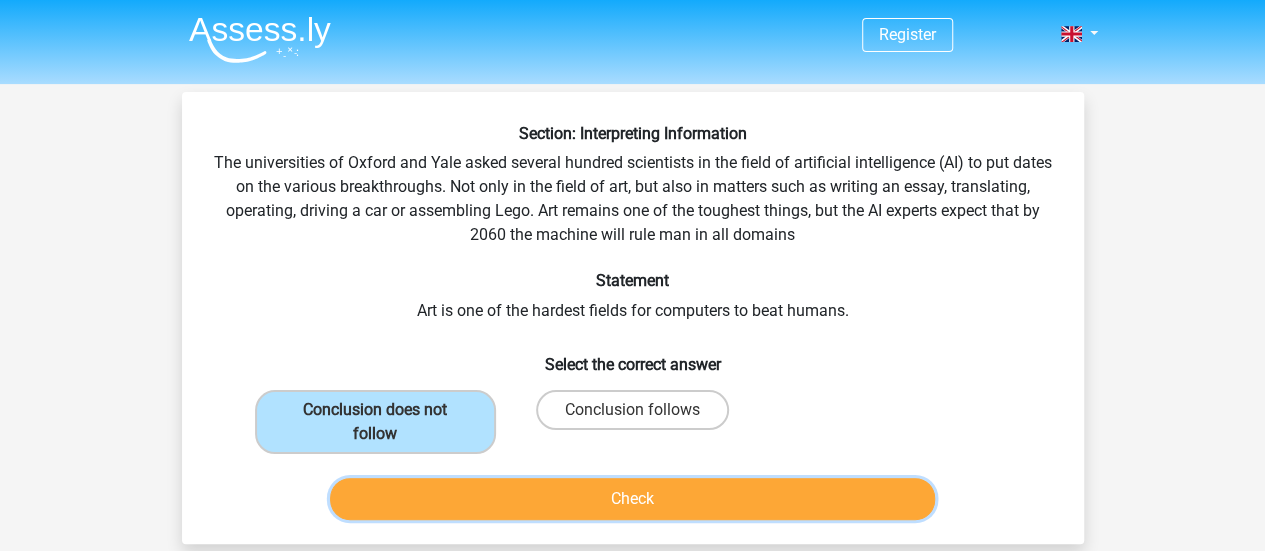 click on "Check" at bounding box center [632, 499] 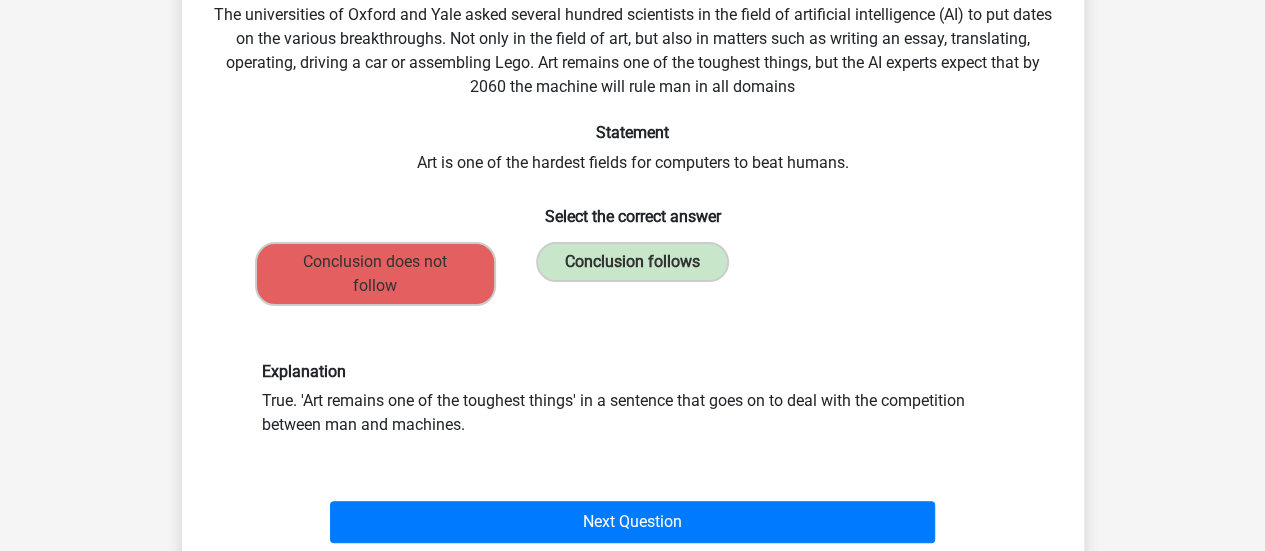scroll, scrollTop: 150, scrollLeft: 0, axis: vertical 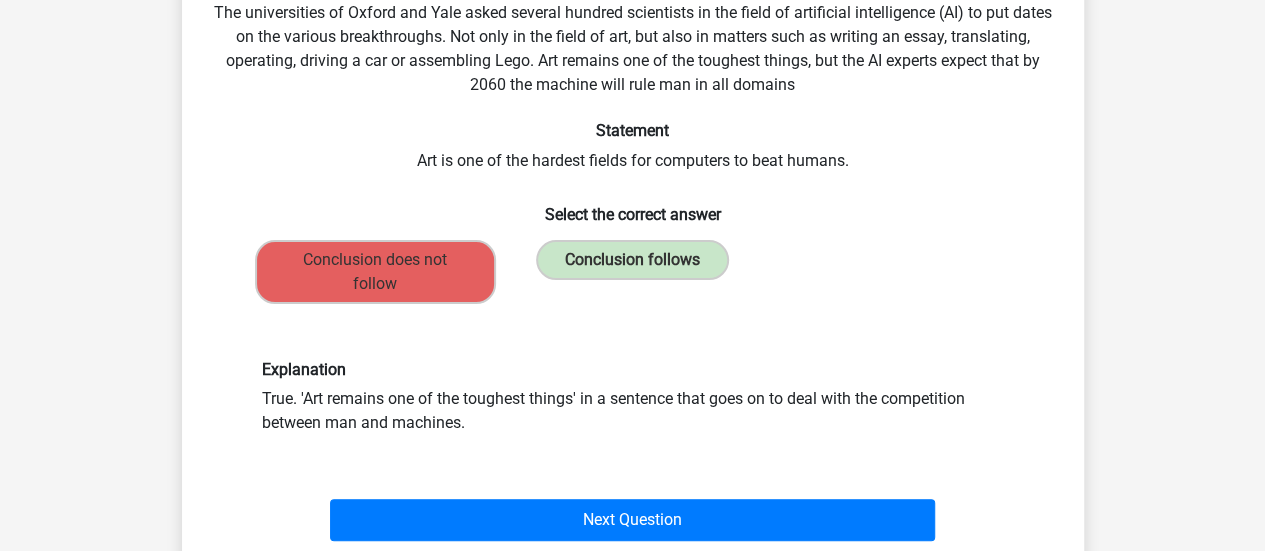 click on "Next Question" at bounding box center (632, 520) 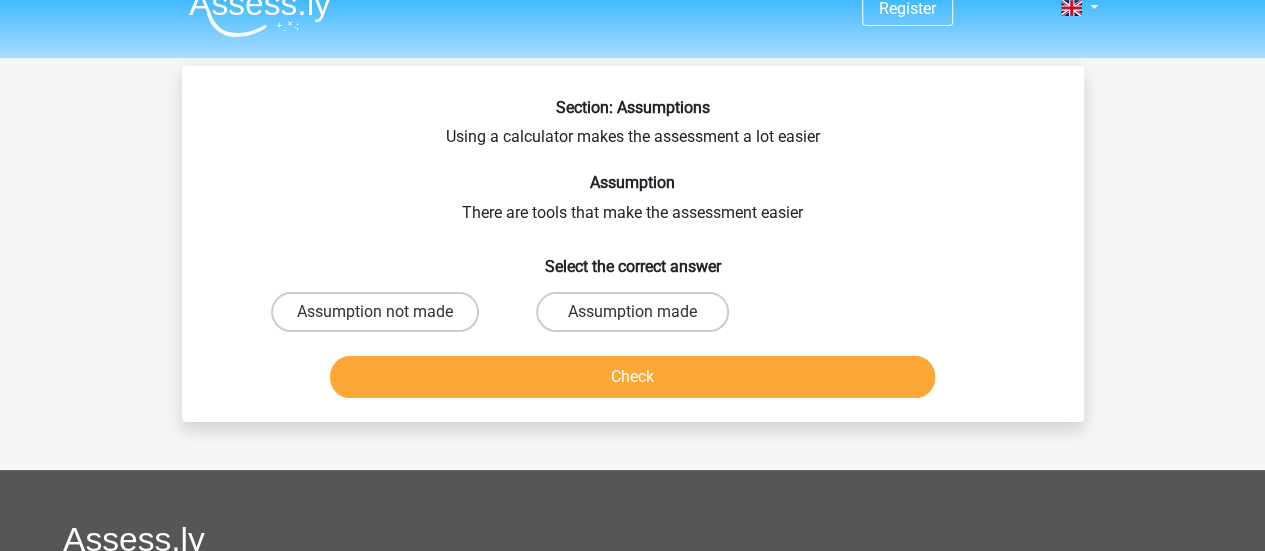 scroll, scrollTop: 26, scrollLeft: 0, axis: vertical 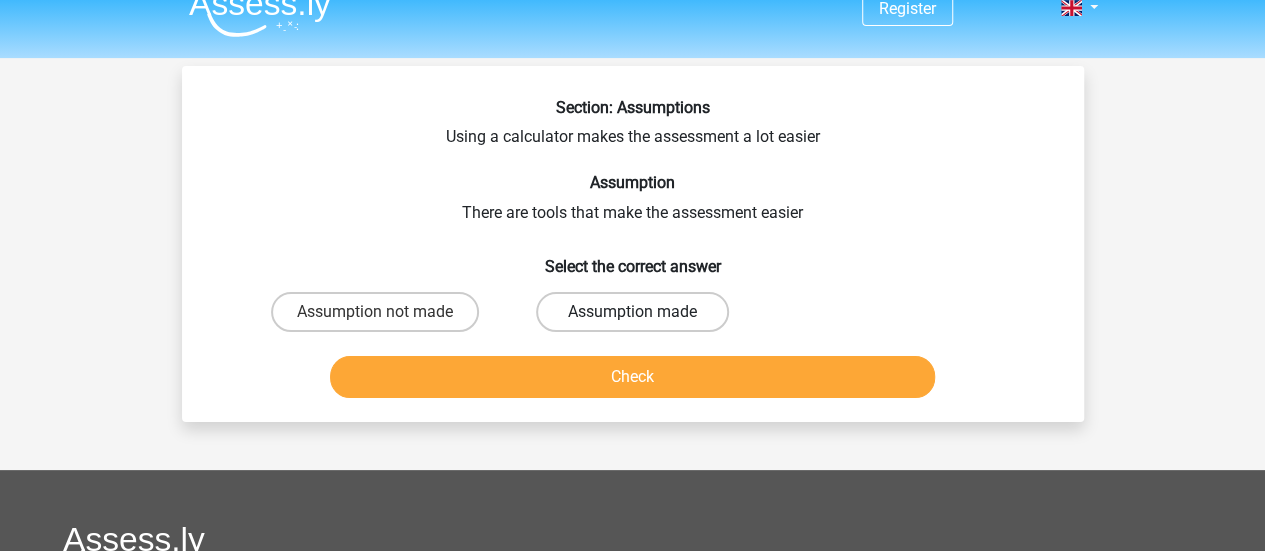 click on "Assumption made" at bounding box center (638, 318) 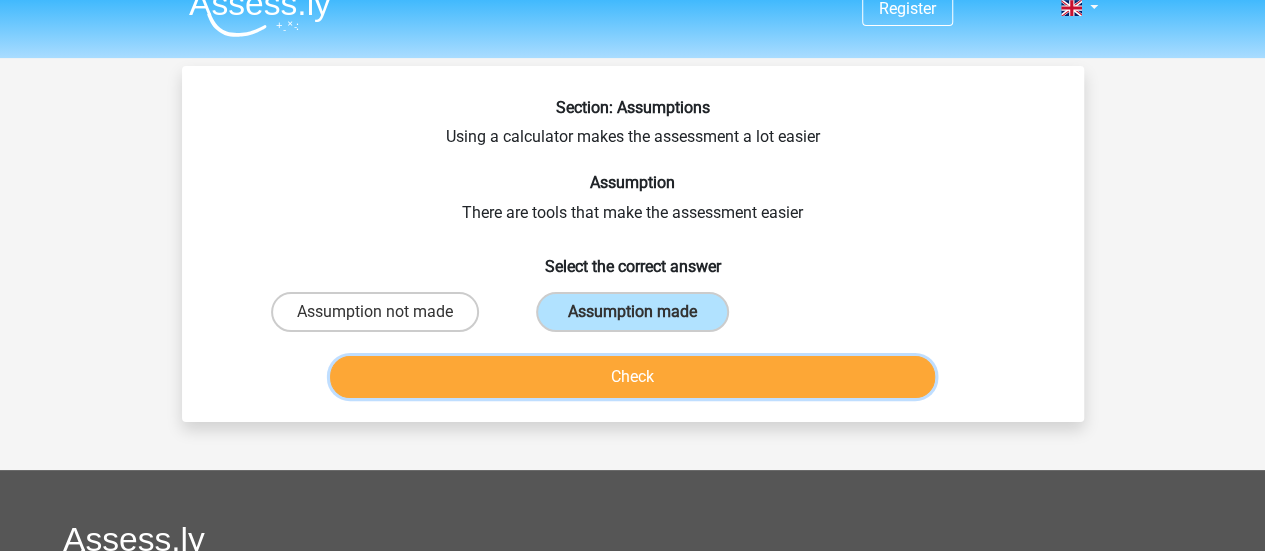 click on "Check" at bounding box center [632, 377] 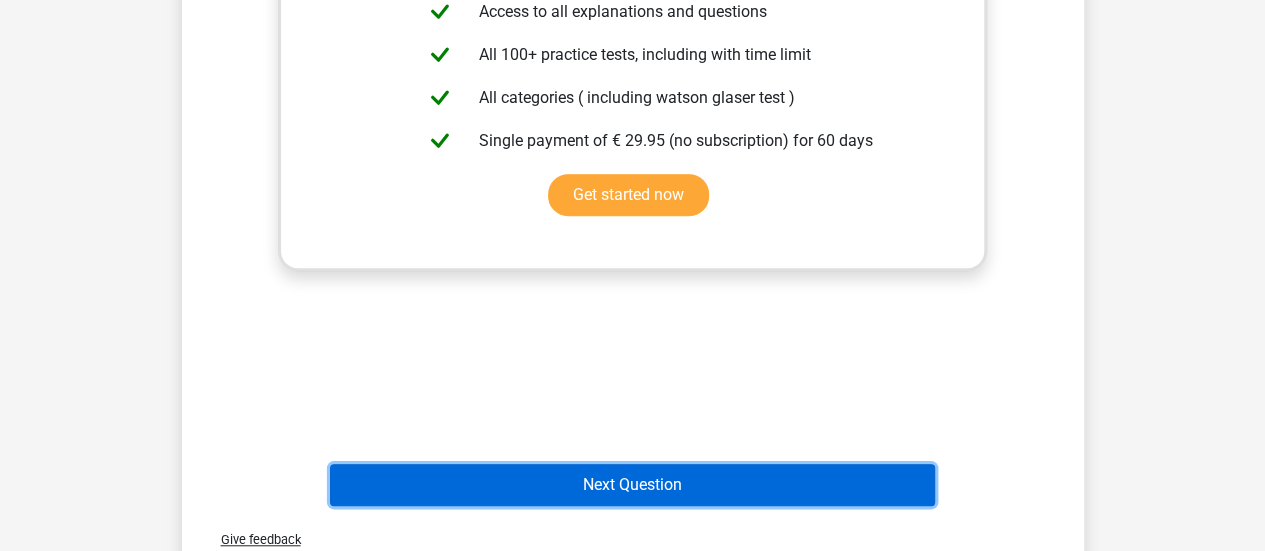 click on "Next Question" at bounding box center (632, 485) 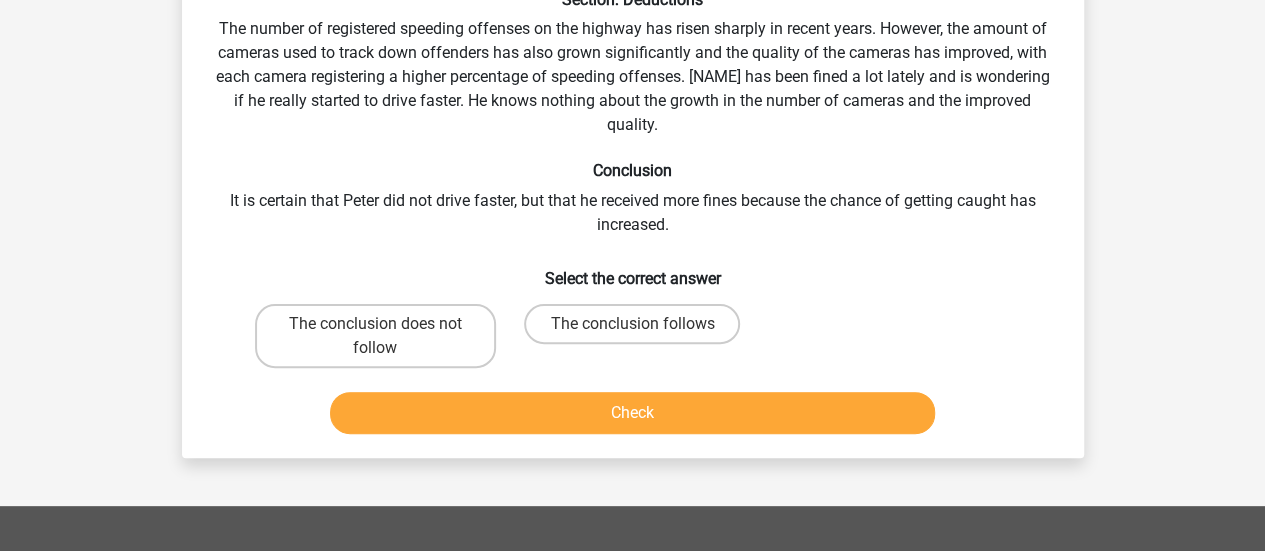 scroll, scrollTop: 92, scrollLeft: 0, axis: vertical 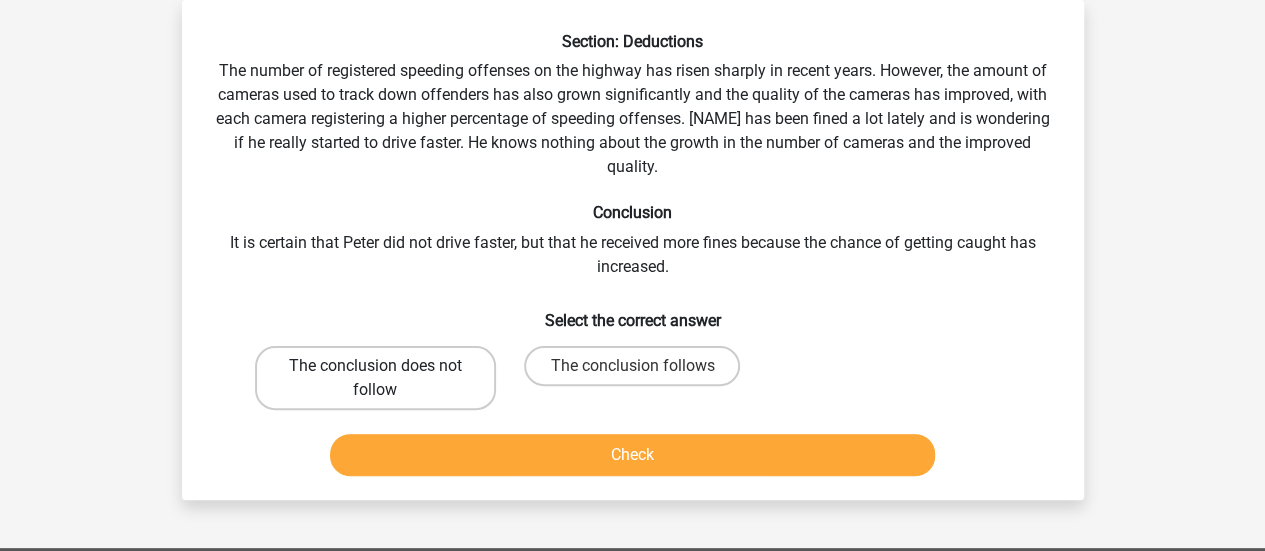 click on "The conclusion does not follow" at bounding box center (375, 378) 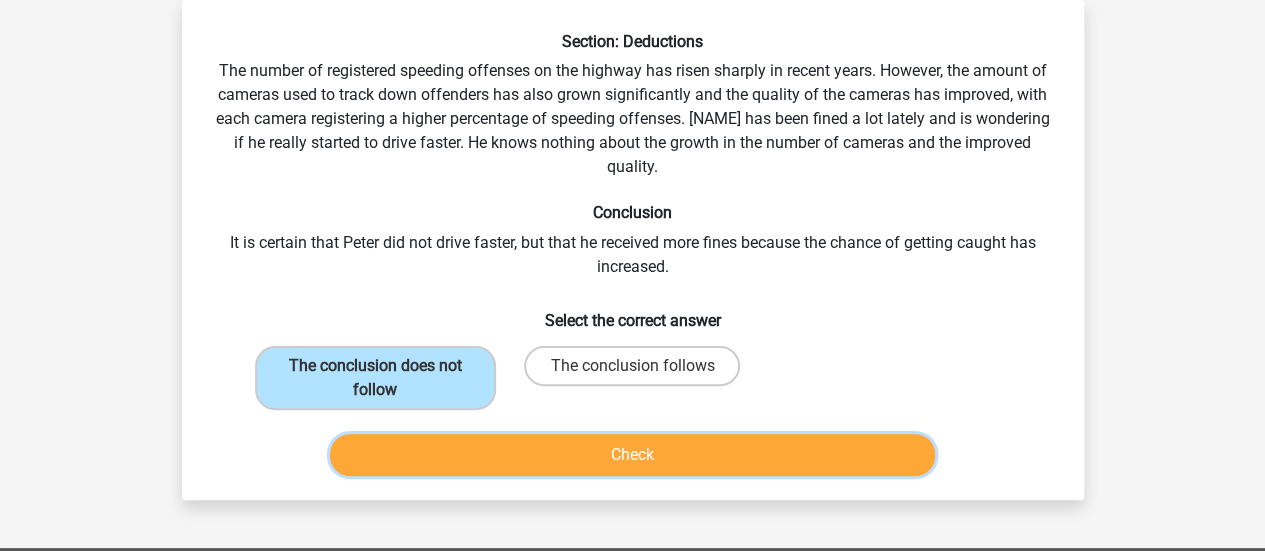 click on "Check" at bounding box center (632, 455) 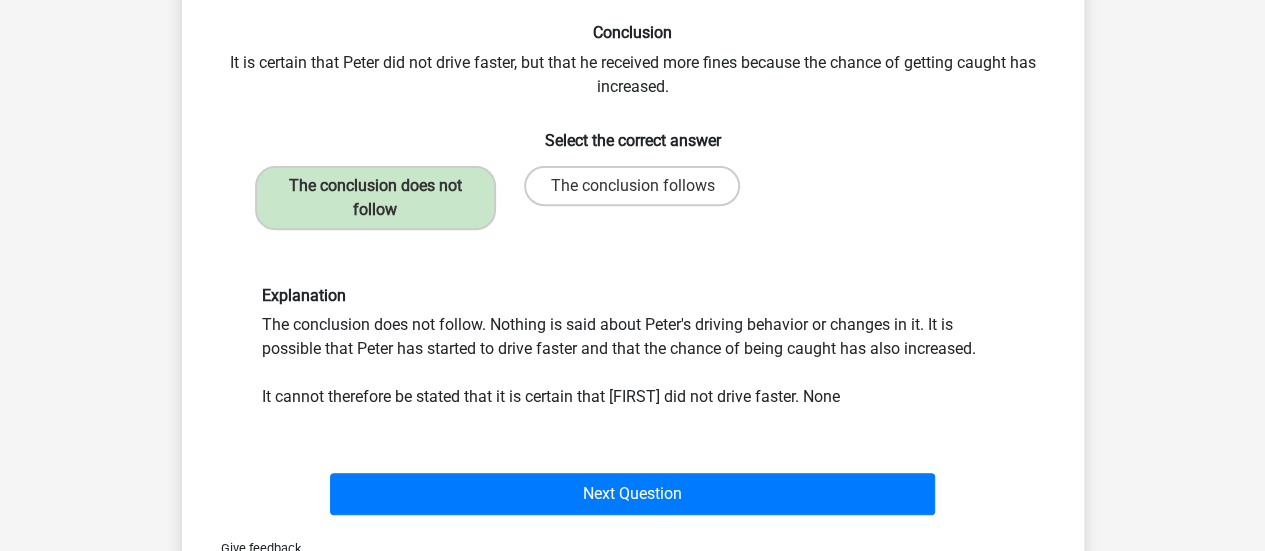 scroll, scrollTop: 285, scrollLeft: 0, axis: vertical 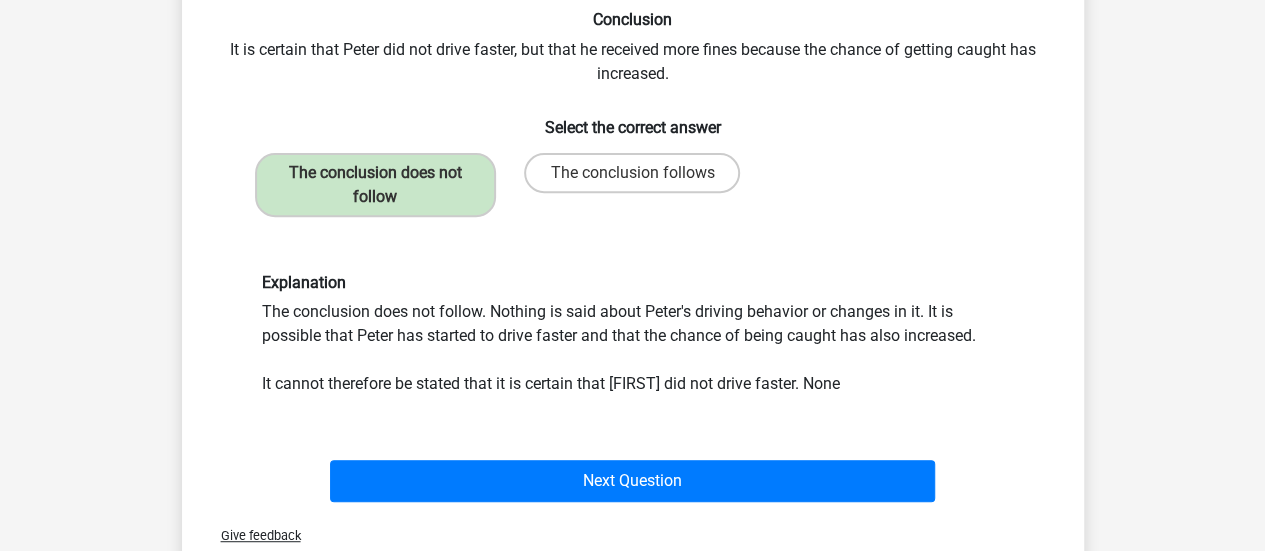 click on "Next Question" at bounding box center (632, 481) 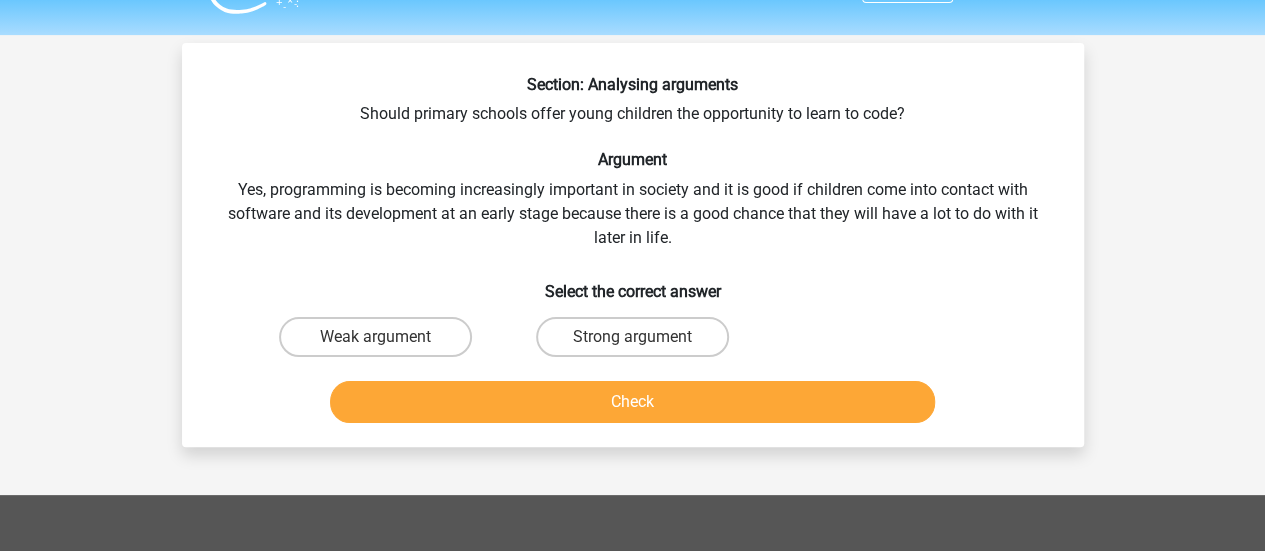 scroll, scrollTop: 16, scrollLeft: 0, axis: vertical 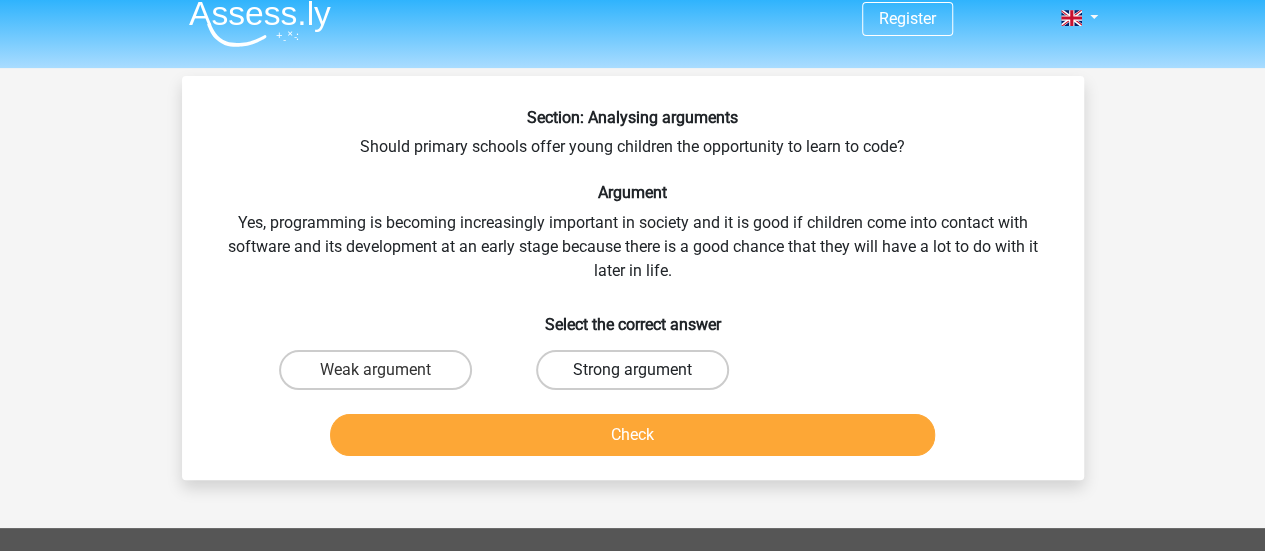 click on "Strong argument" at bounding box center (632, 370) 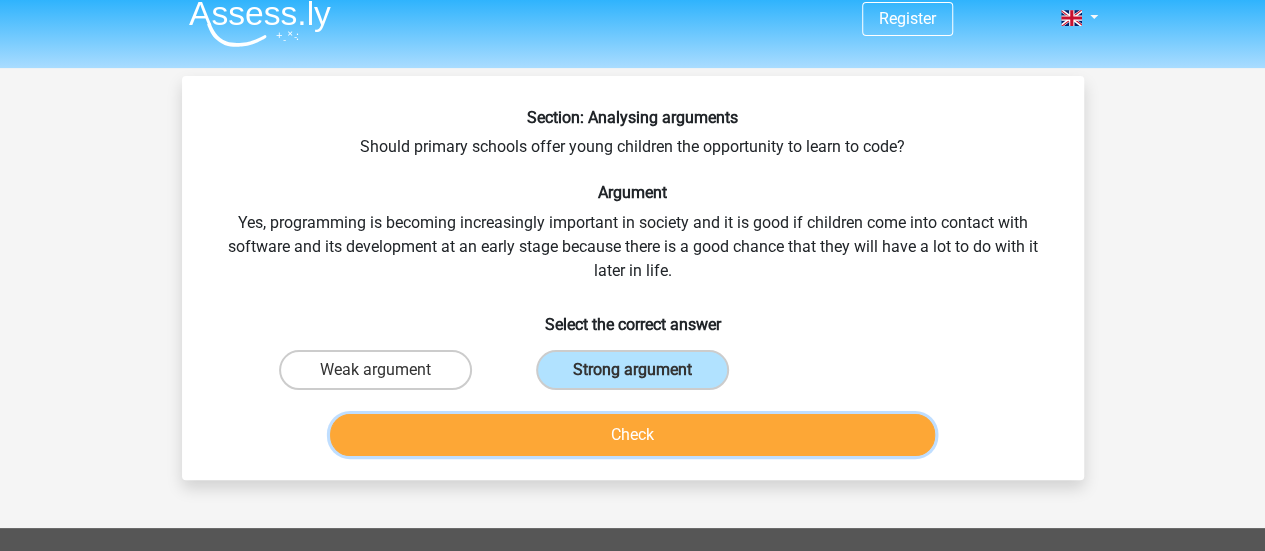 click on "Check" at bounding box center [632, 435] 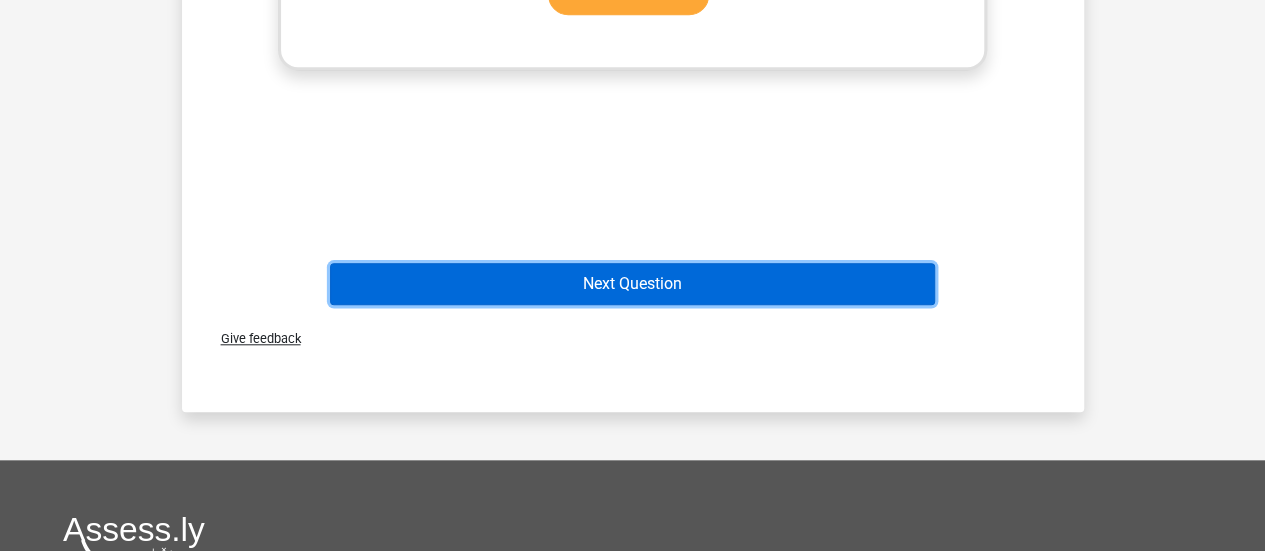 click on "Next Question" at bounding box center [632, 284] 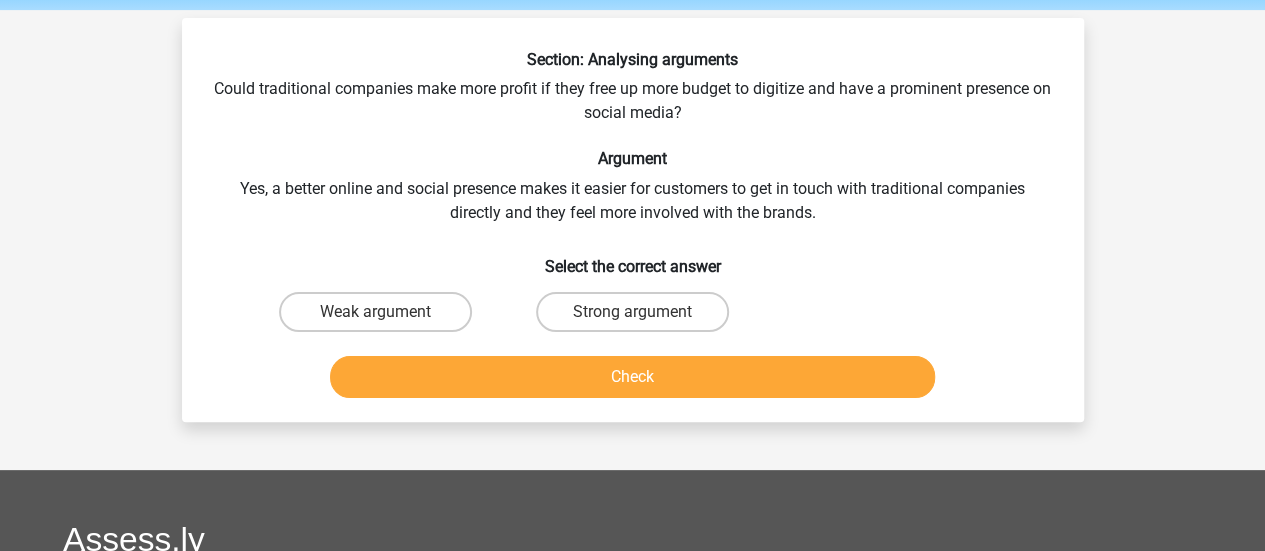 scroll, scrollTop: 0, scrollLeft: 0, axis: both 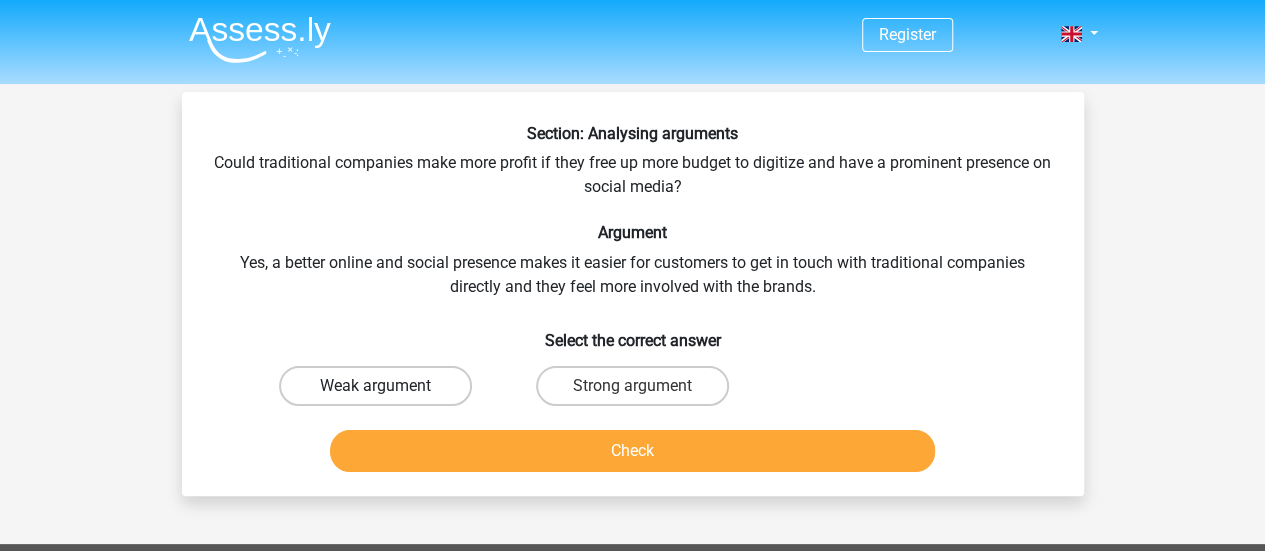 click on "Weak argument" at bounding box center (375, 386) 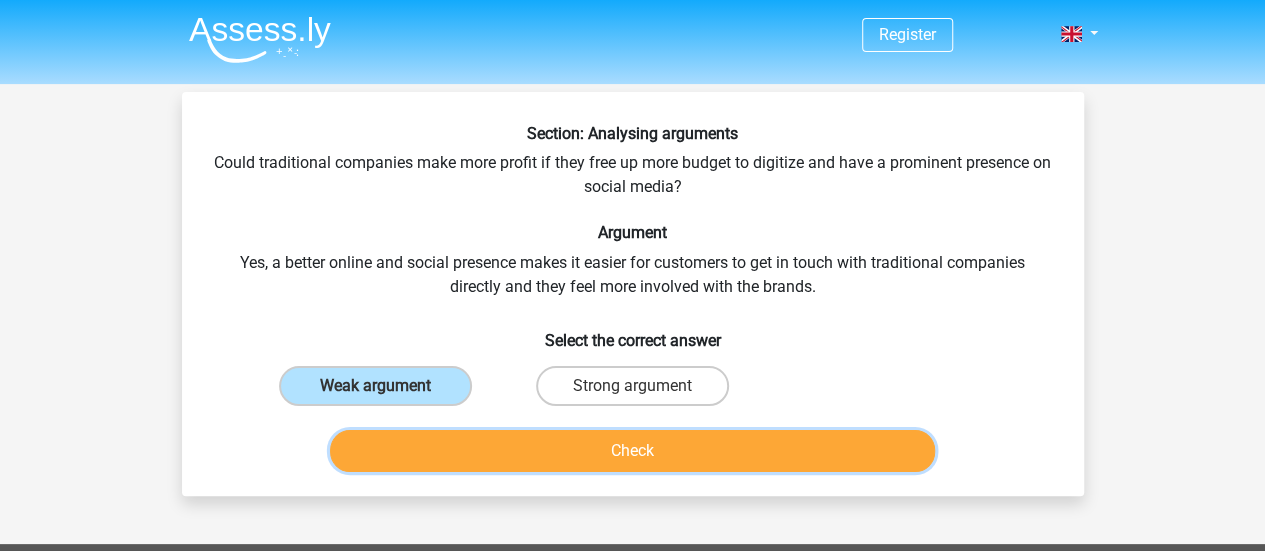 click on "Check" at bounding box center [632, 451] 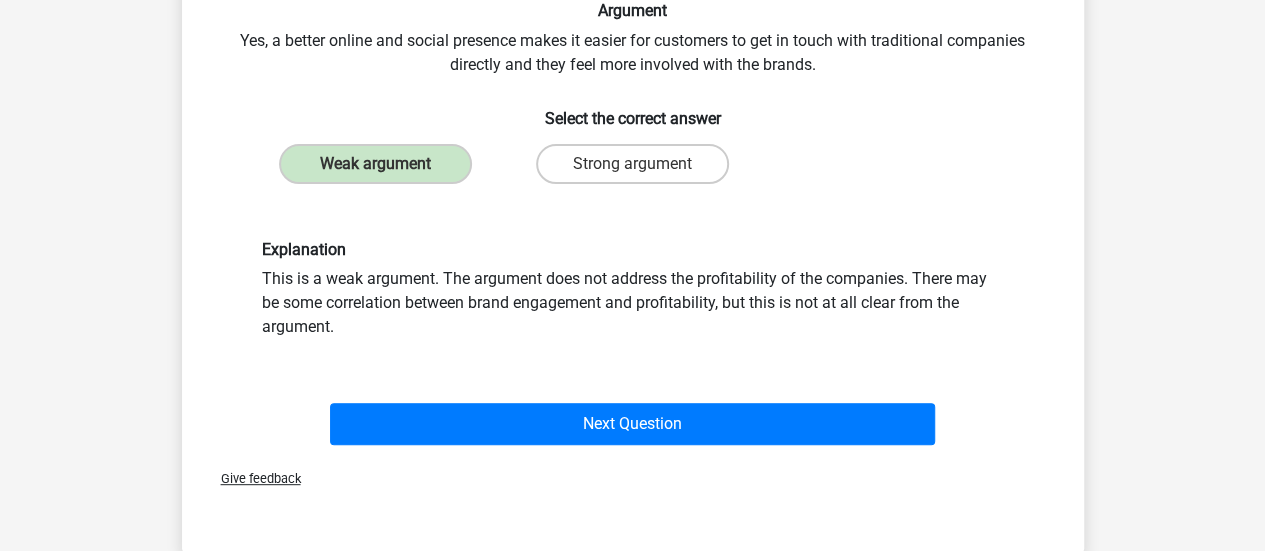 scroll, scrollTop: 224, scrollLeft: 0, axis: vertical 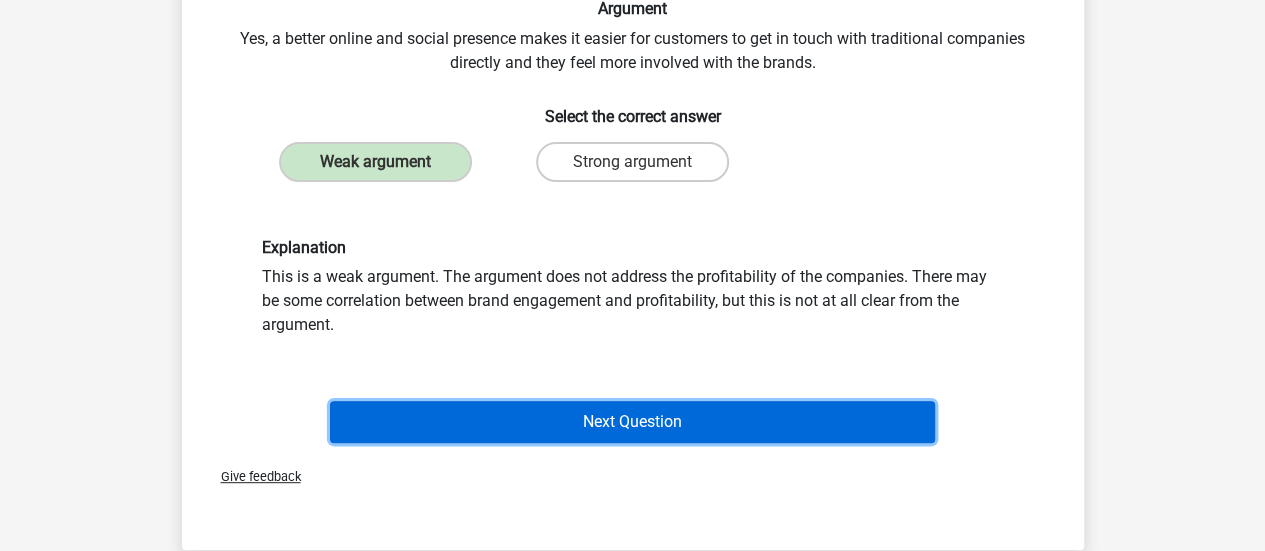 click on "Next Question" at bounding box center [632, 422] 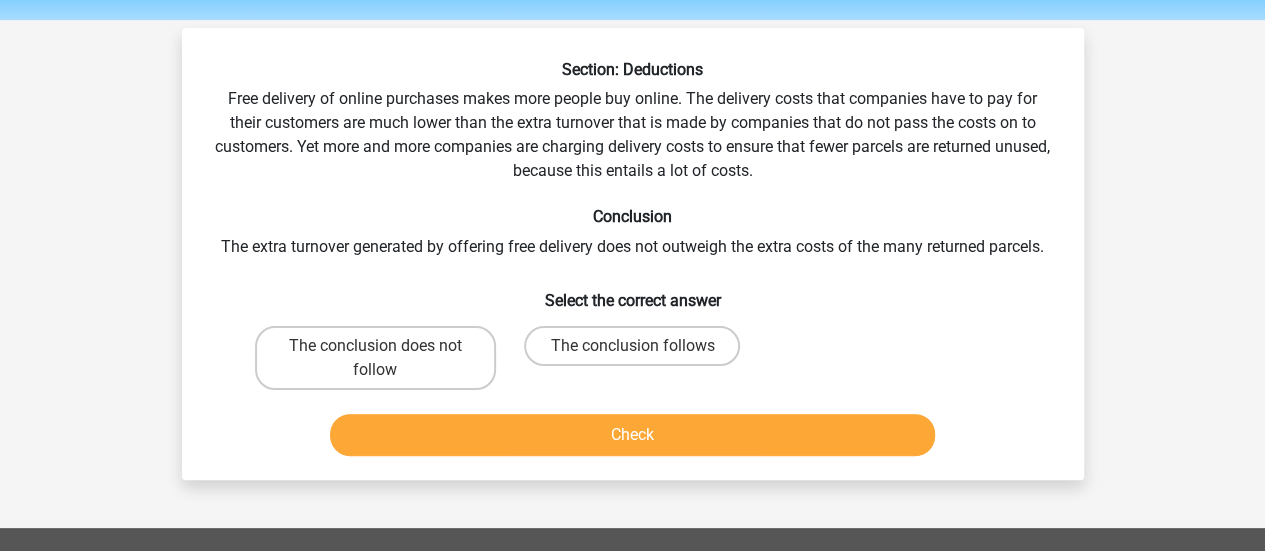 scroll, scrollTop: 0, scrollLeft: 0, axis: both 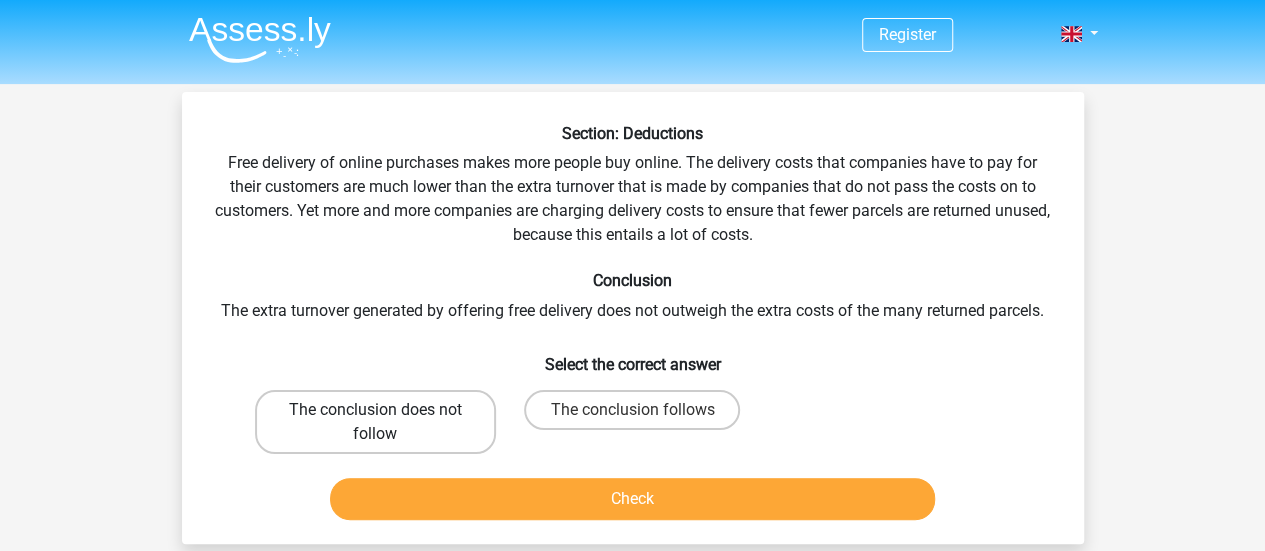 click on "The conclusion does not follow" at bounding box center [375, 422] 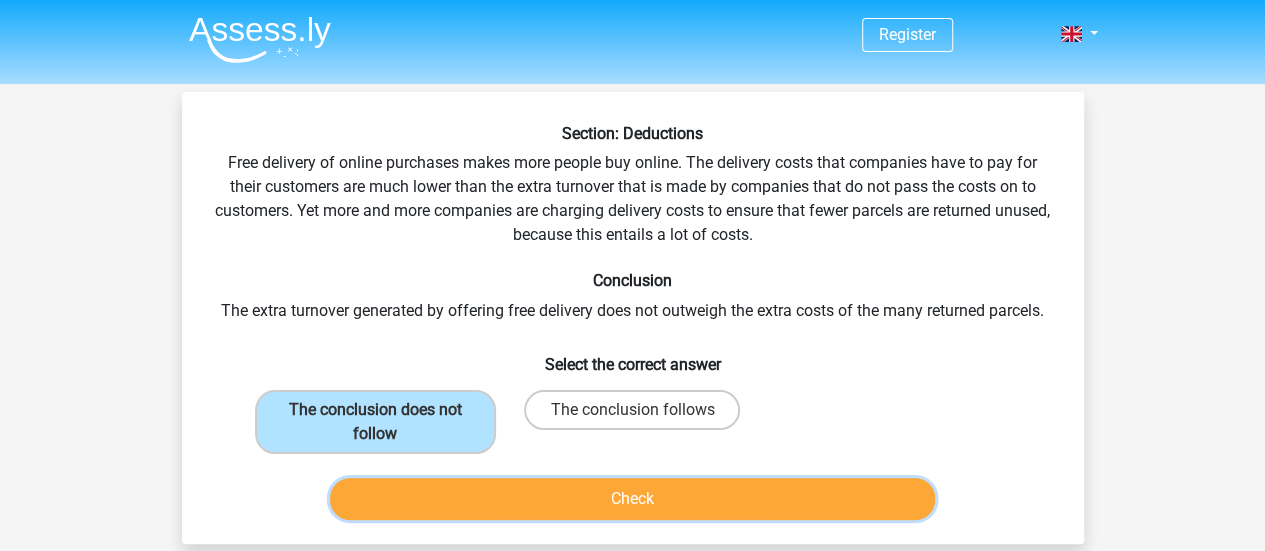 click on "Check" at bounding box center (632, 499) 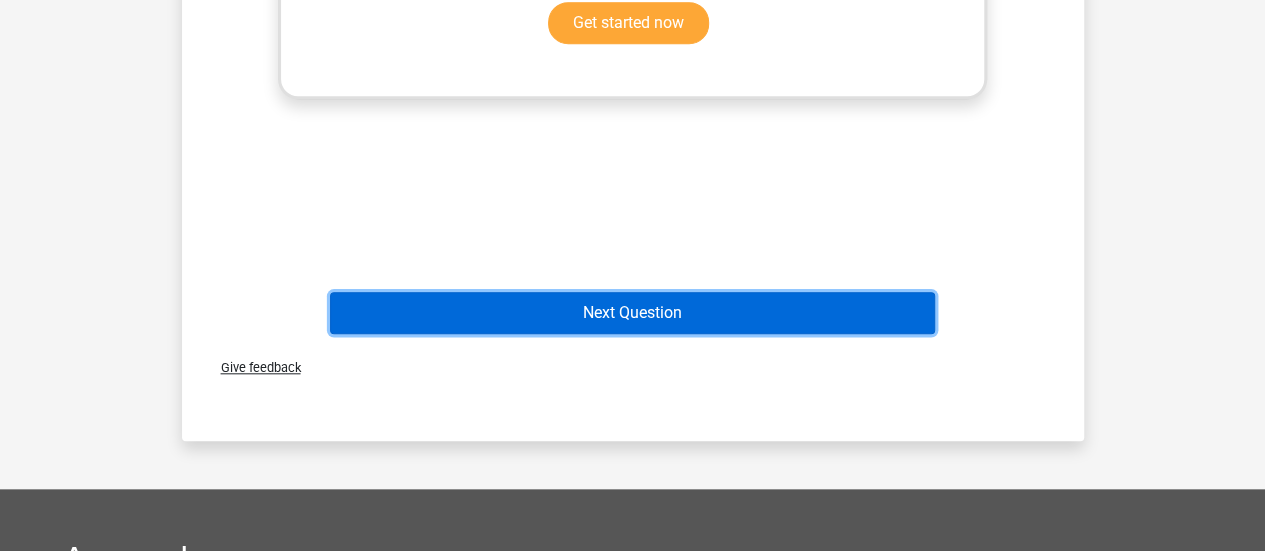 click on "Next Question" at bounding box center [632, 313] 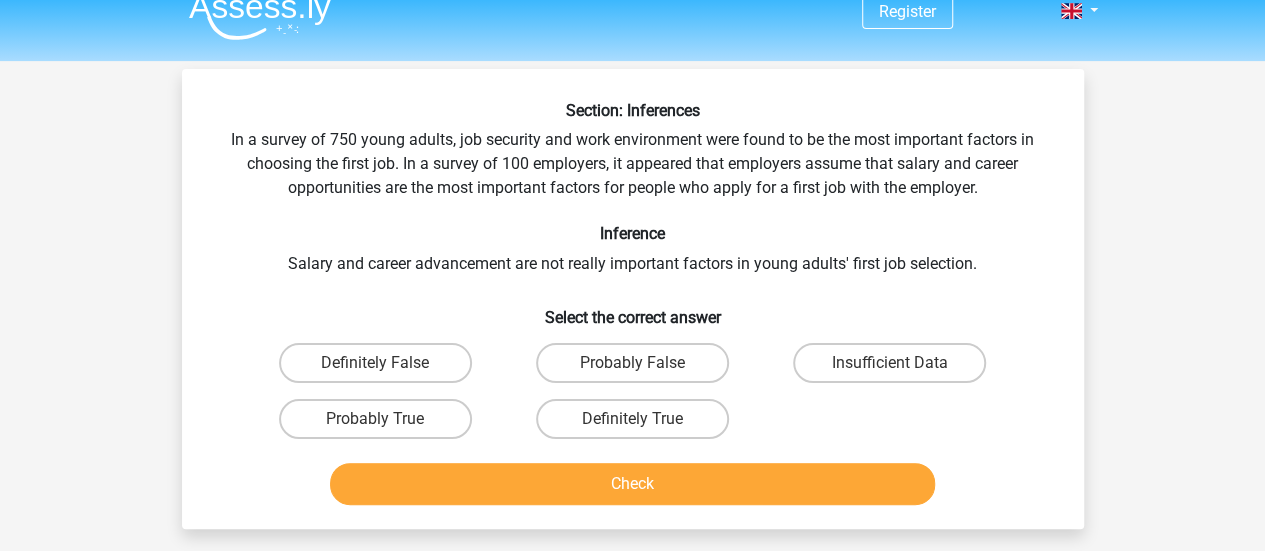 scroll, scrollTop: 45, scrollLeft: 0, axis: vertical 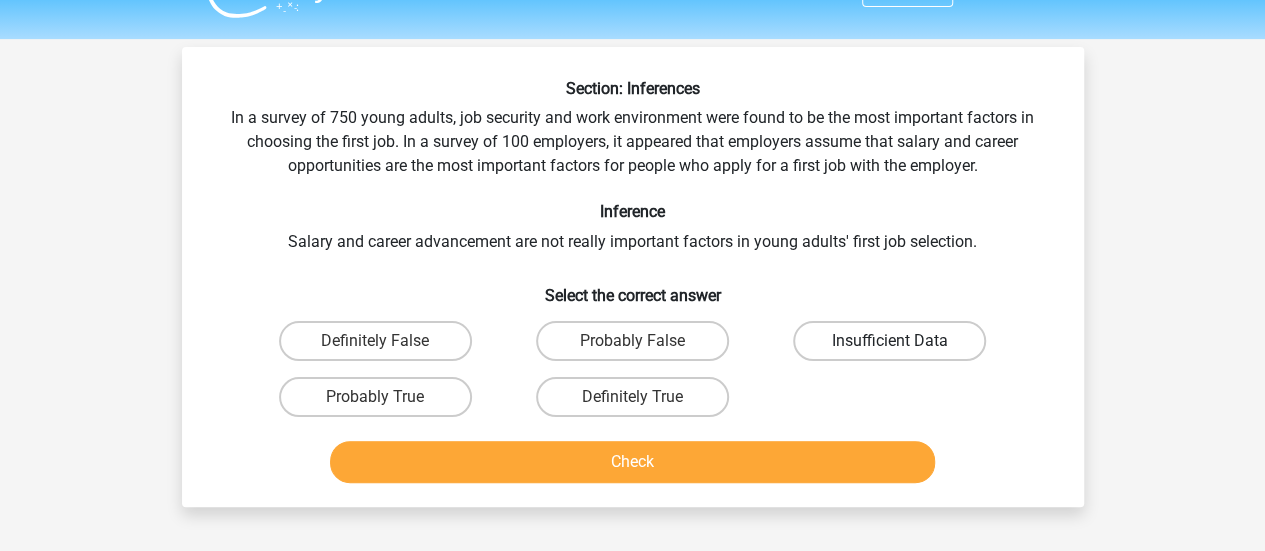 click on "Insufficient Data" at bounding box center [889, 341] 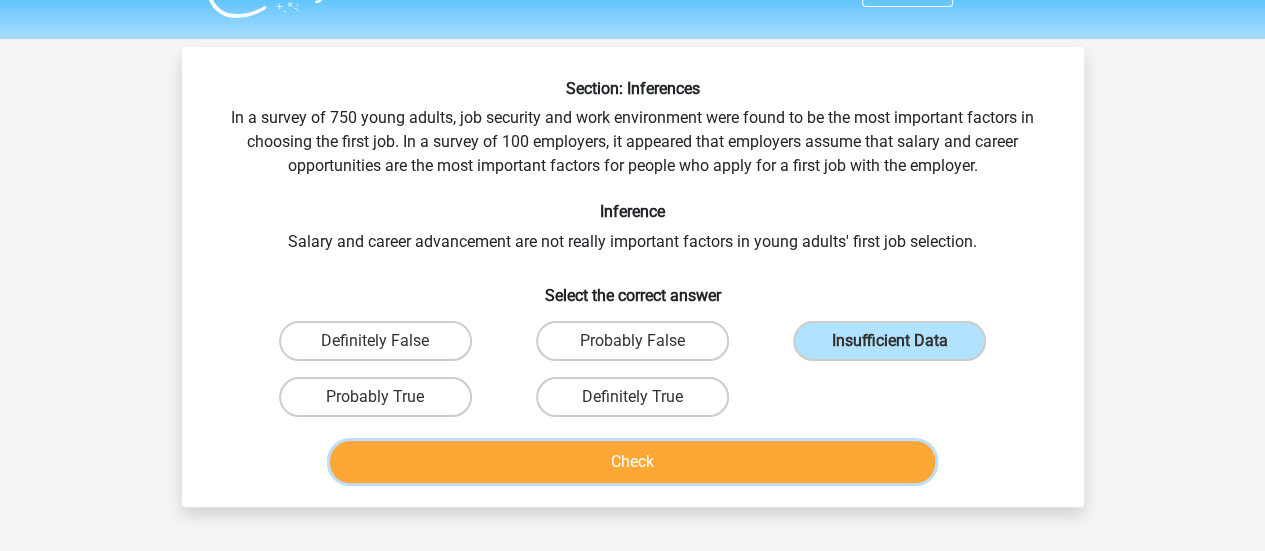 click on "Check" at bounding box center [632, 462] 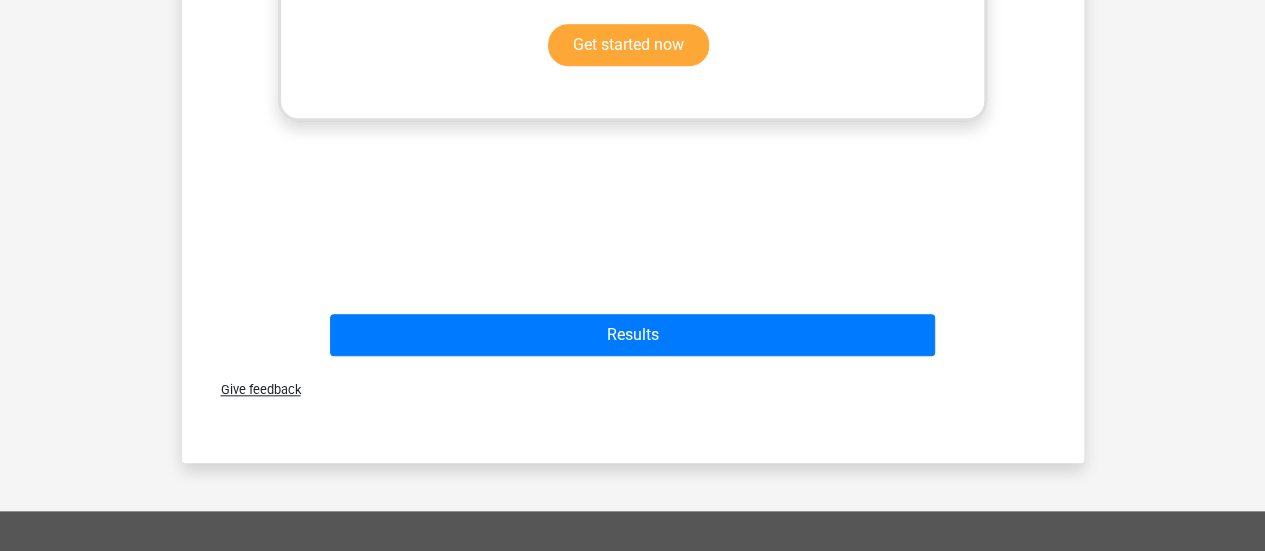 scroll, scrollTop: 817, scrollLeft: 0, axis: vertical 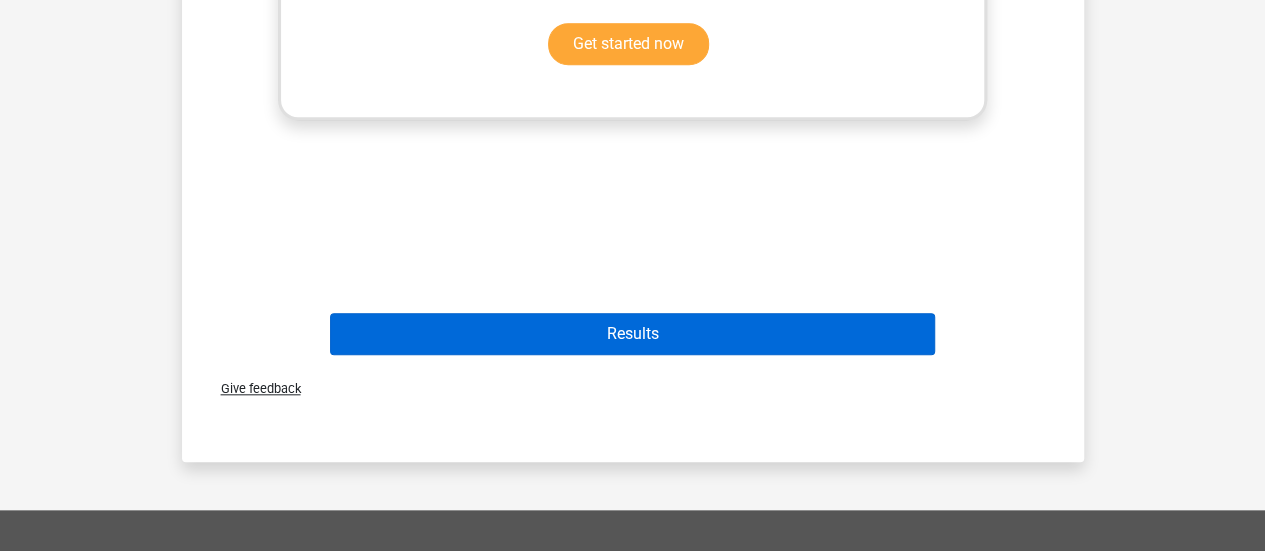 click on "Results" at bounding box center (632, 334) 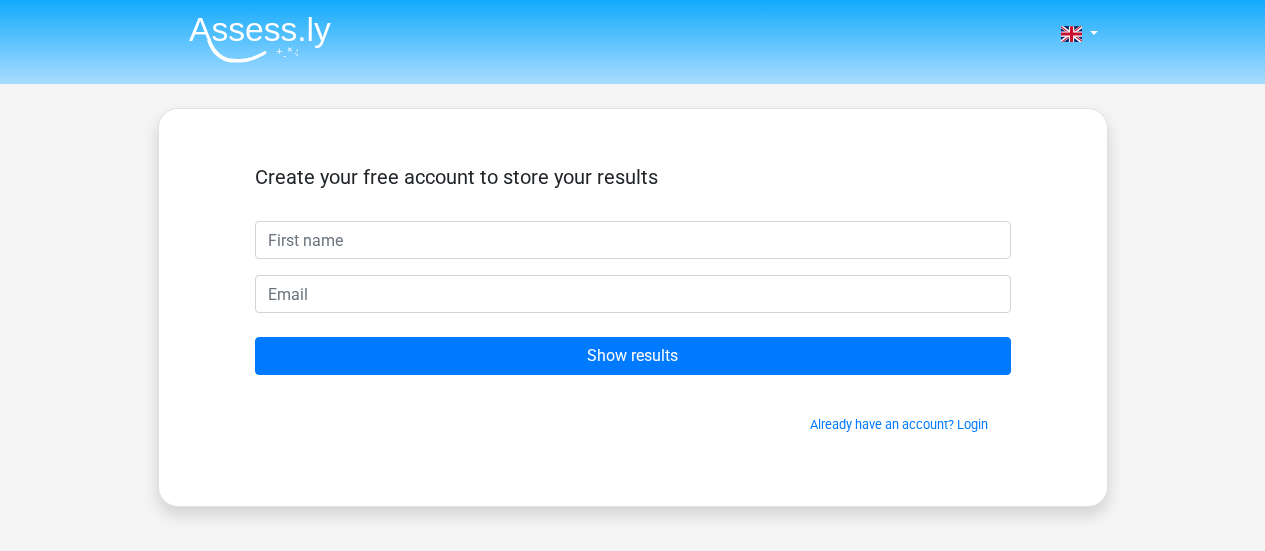 scroll, scrollTop: 0, scrollLeft: 0, axis: both 